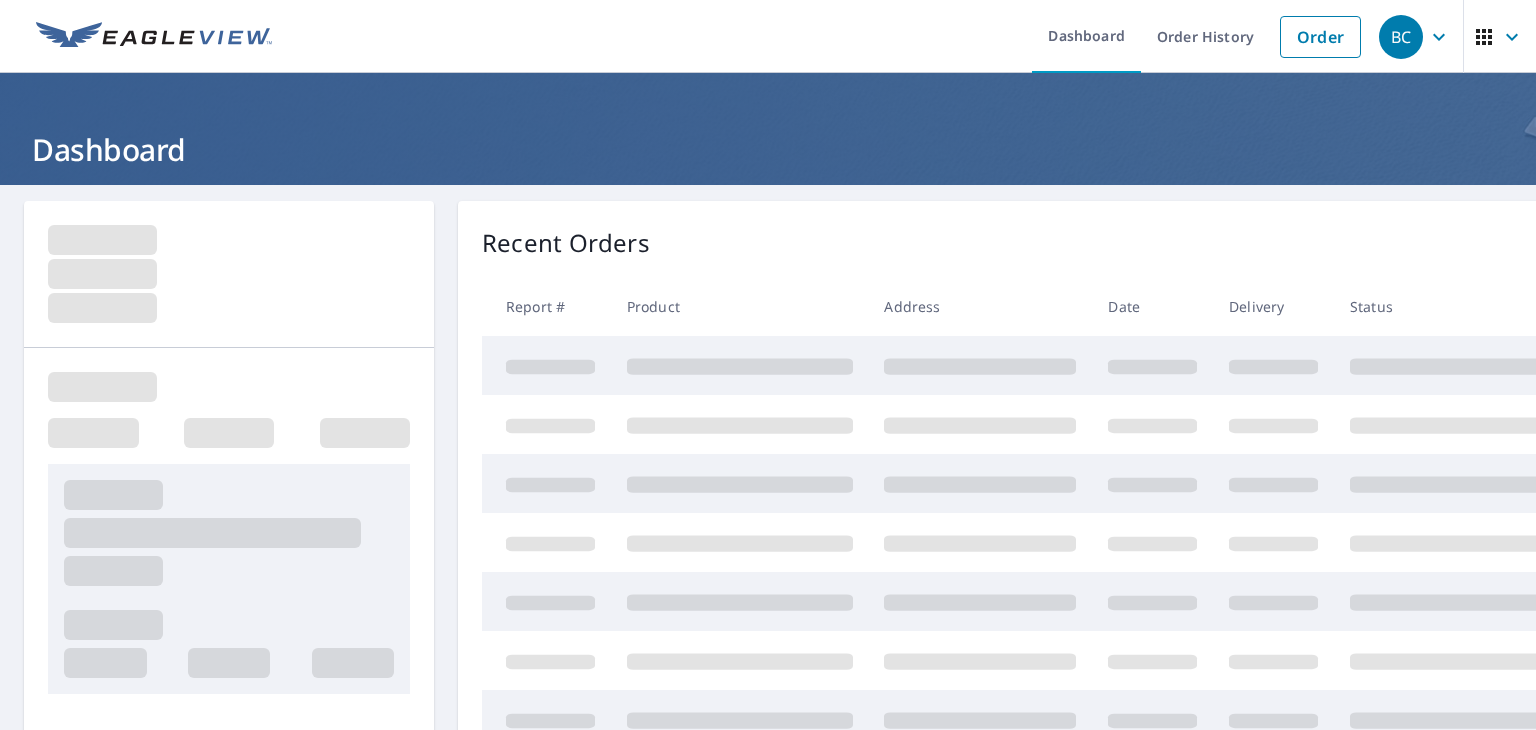 scroll, scrollTop: 0, scrollLeft: 0, axis: both 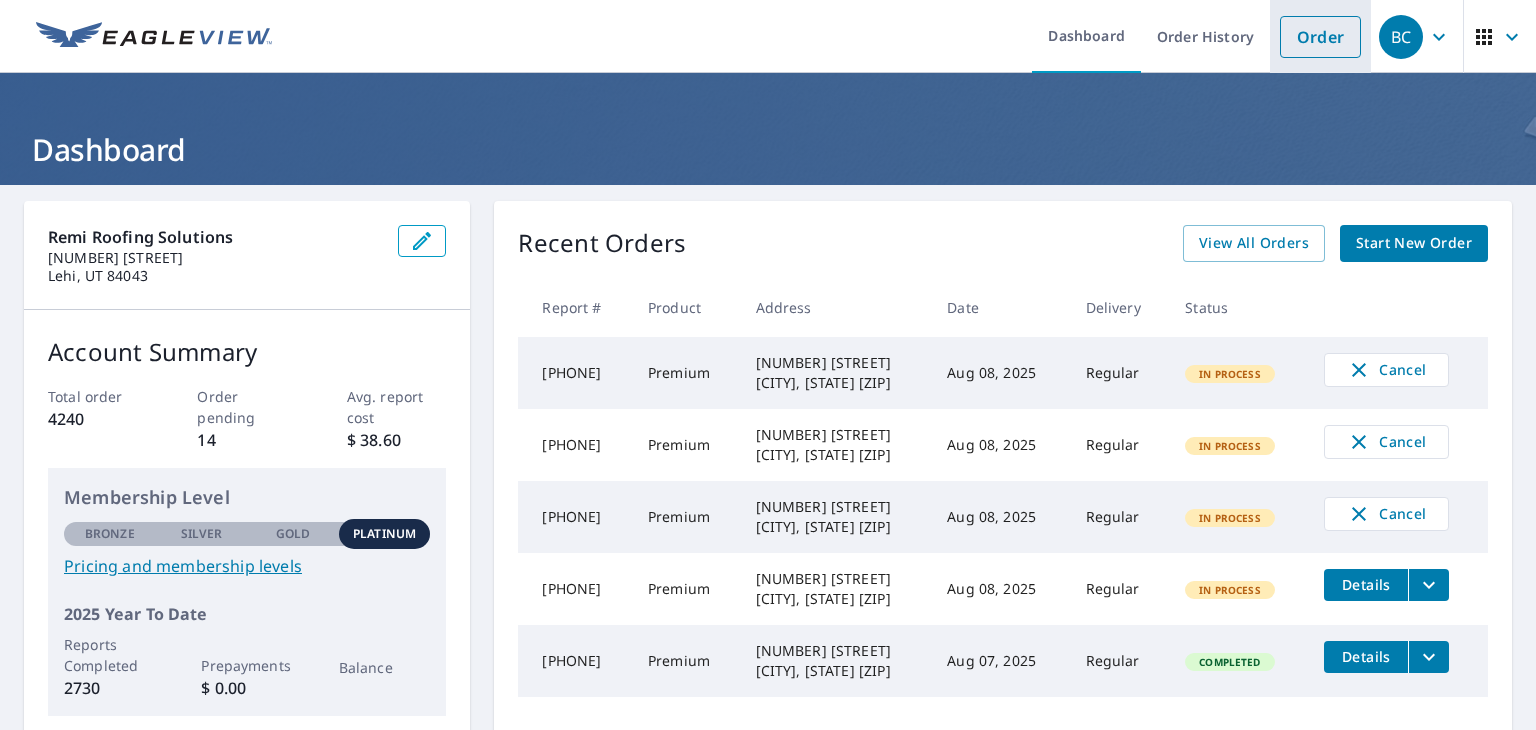 click on "Order" at bounding box center (1320, 37) 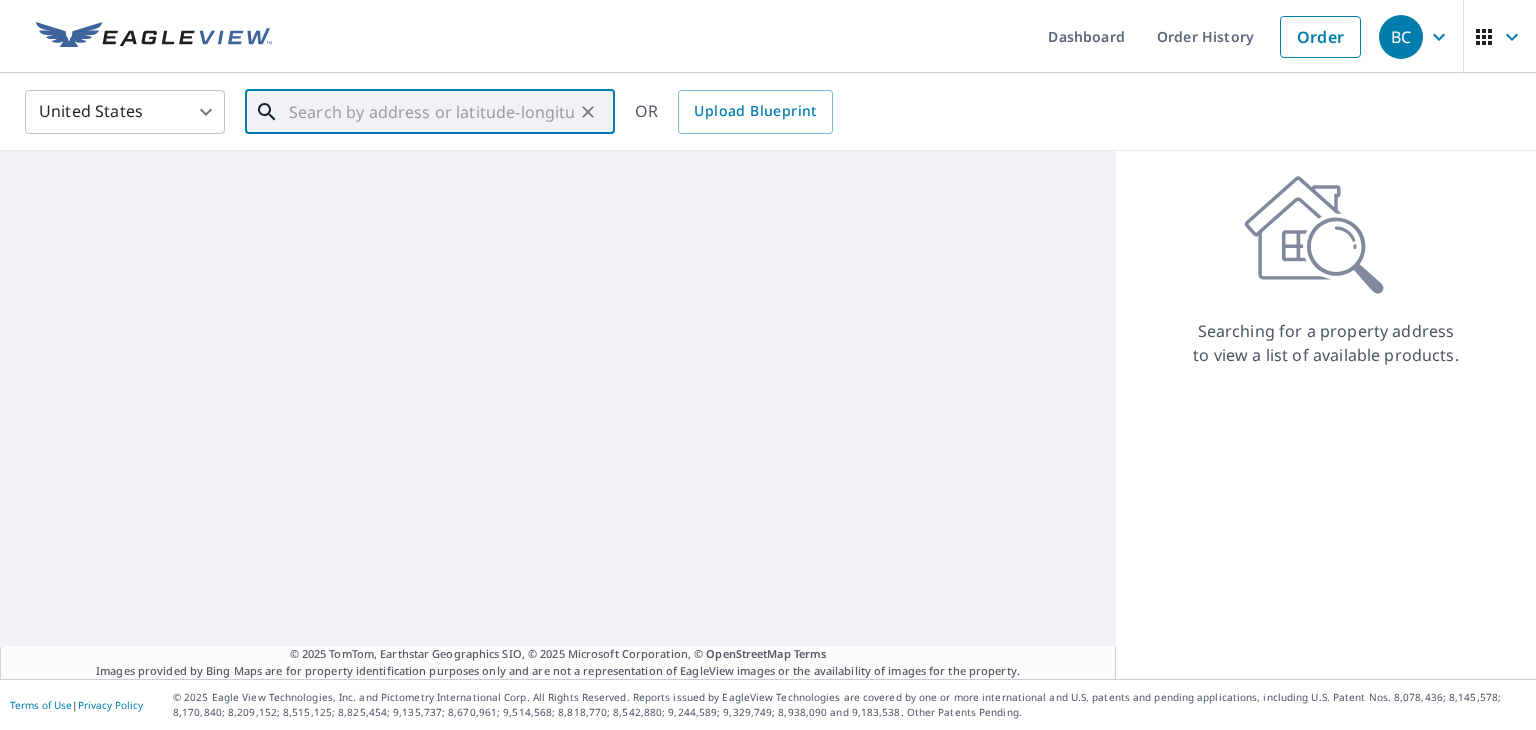 click at bounding box center (431, 112) 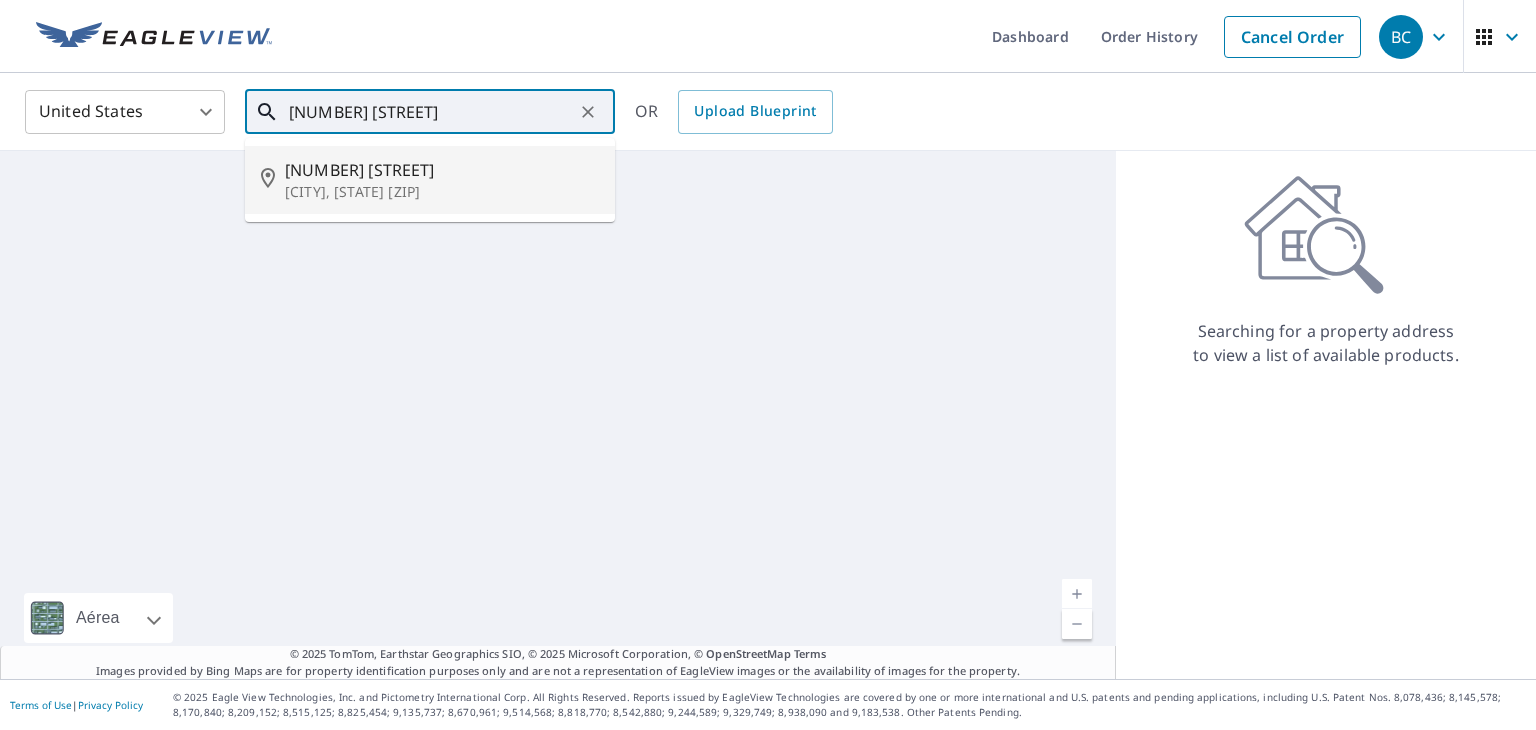 click on "Falfurrias, TX 78355" at bounding box center [442, 192] 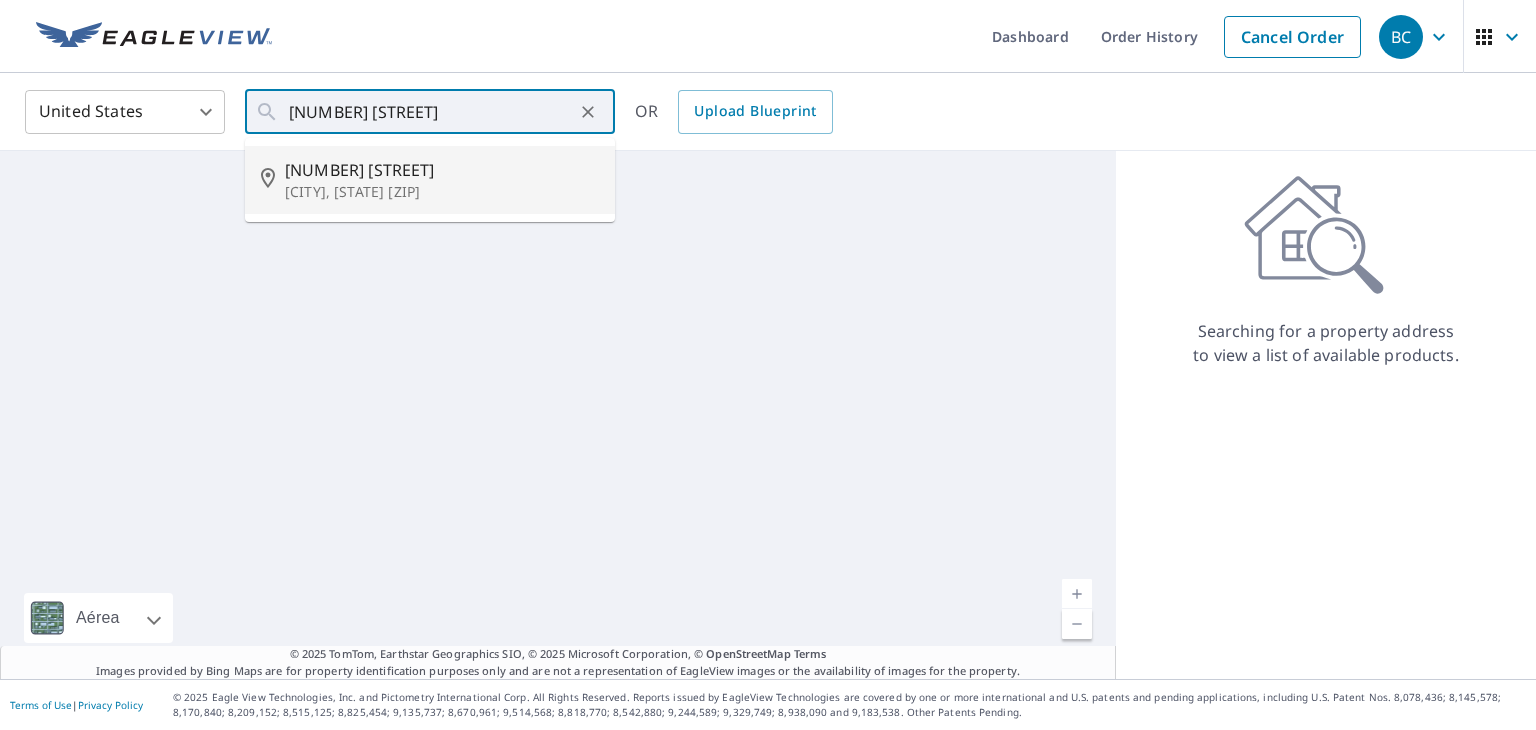type on "430 E Lamar St Falfurrias, TX 78355" 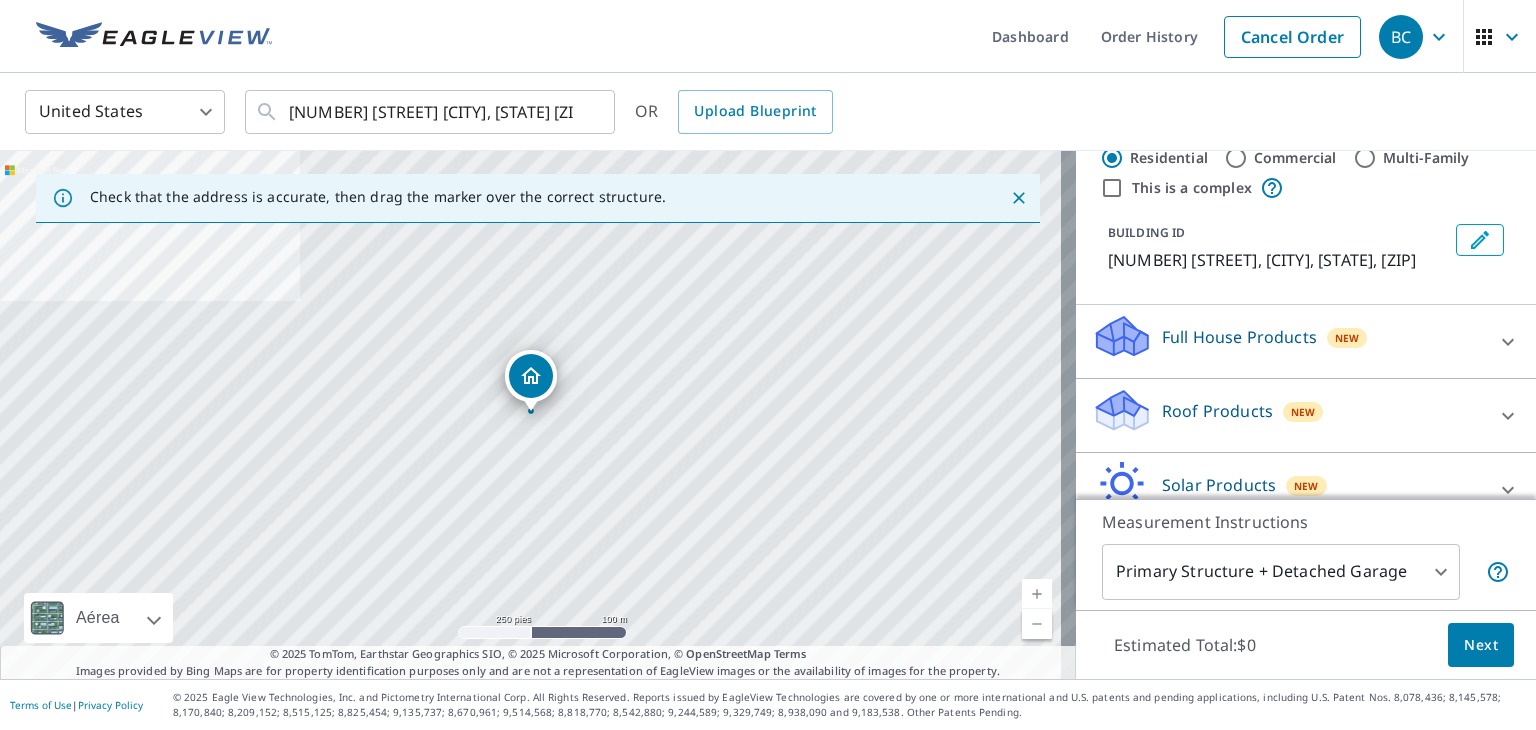 scroll, scrollTop: 100, scrollLeft: 0, axis: vertical 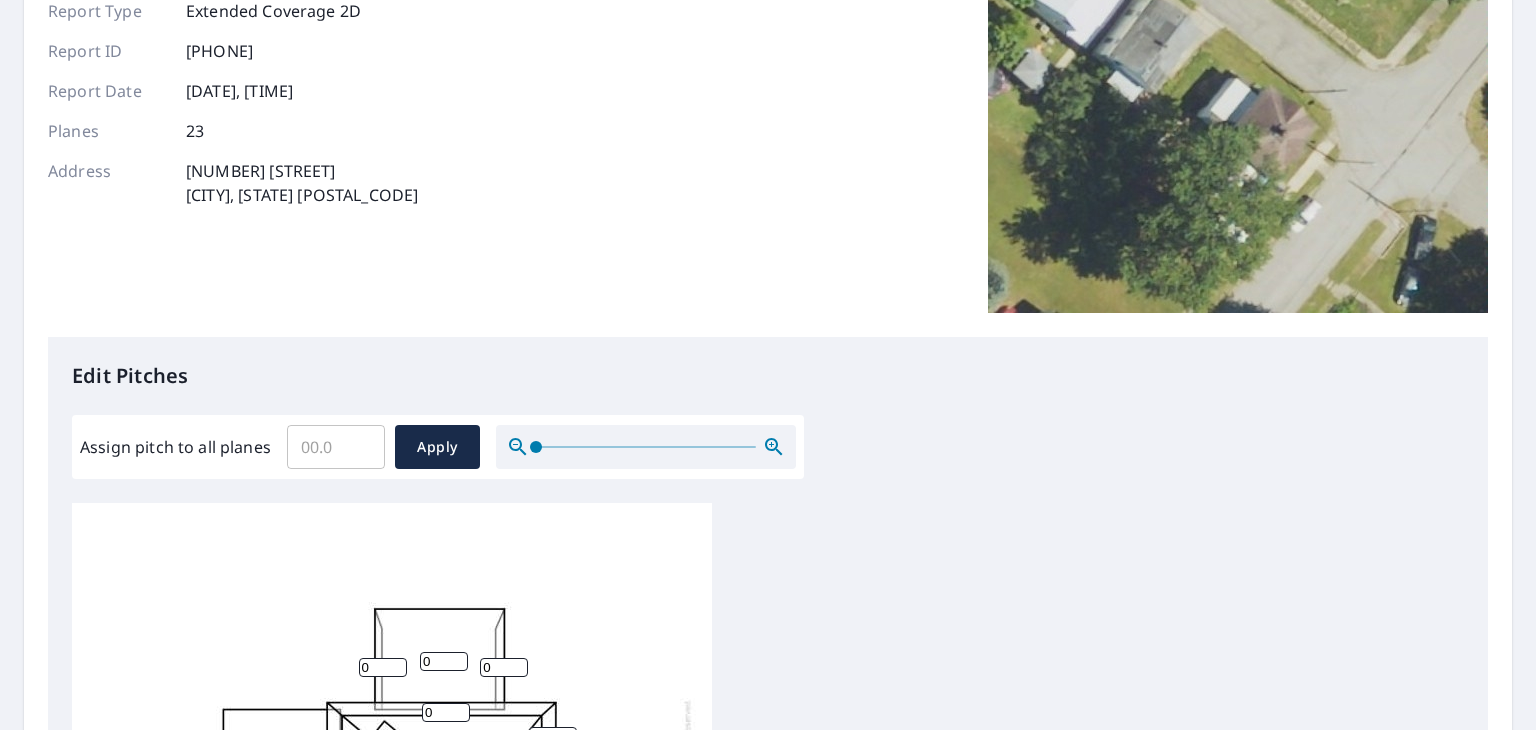 click on "0" at bounding box center (444, 661) 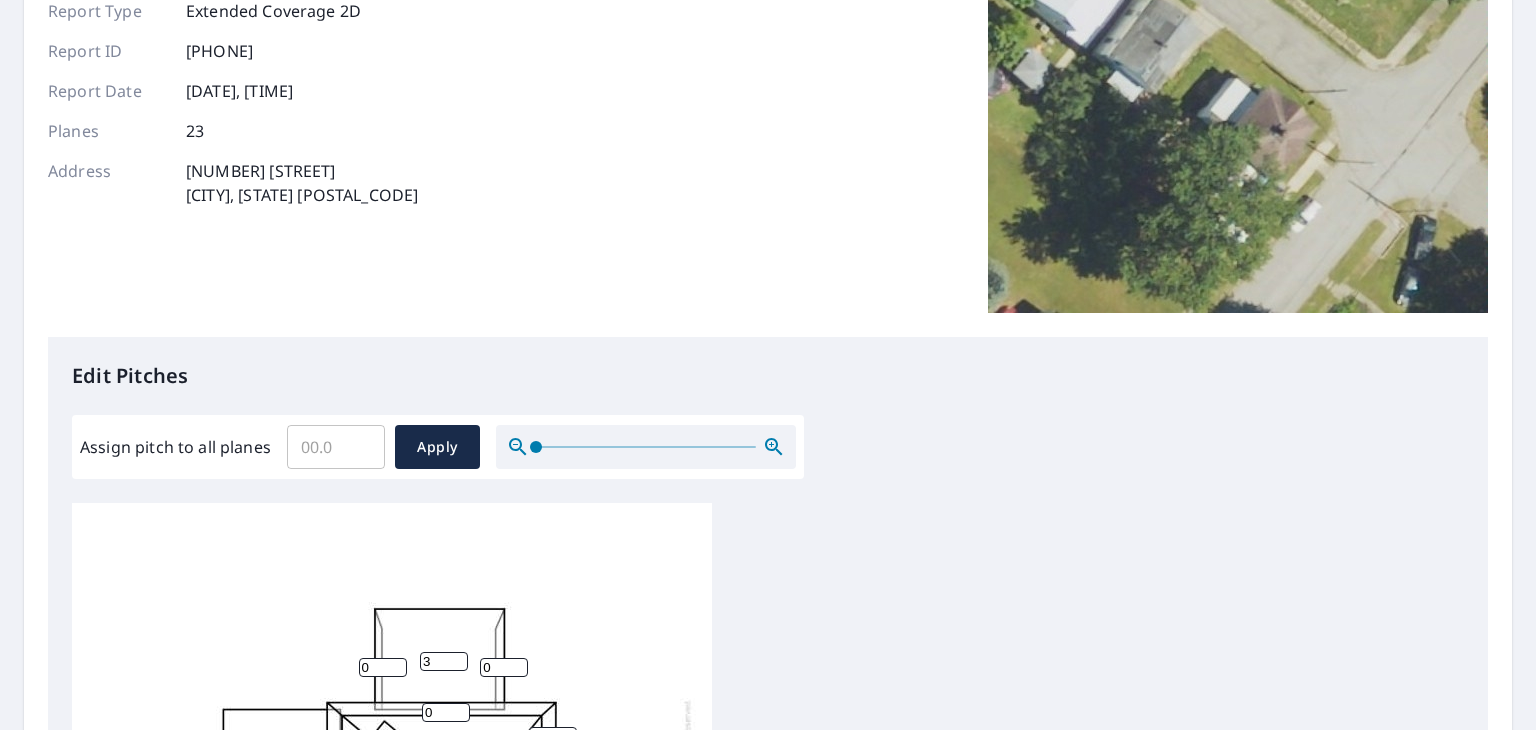 type on "3" 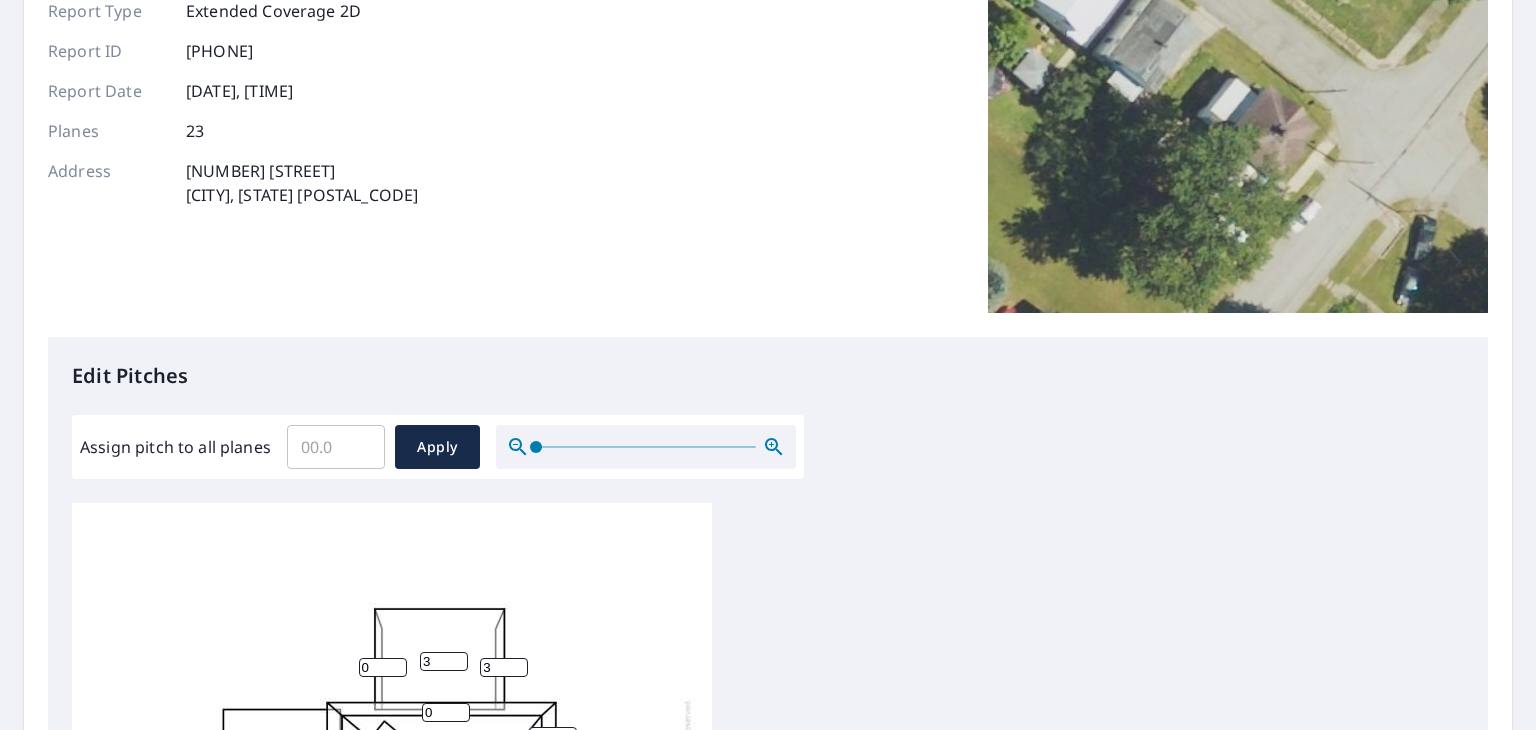type on "3" 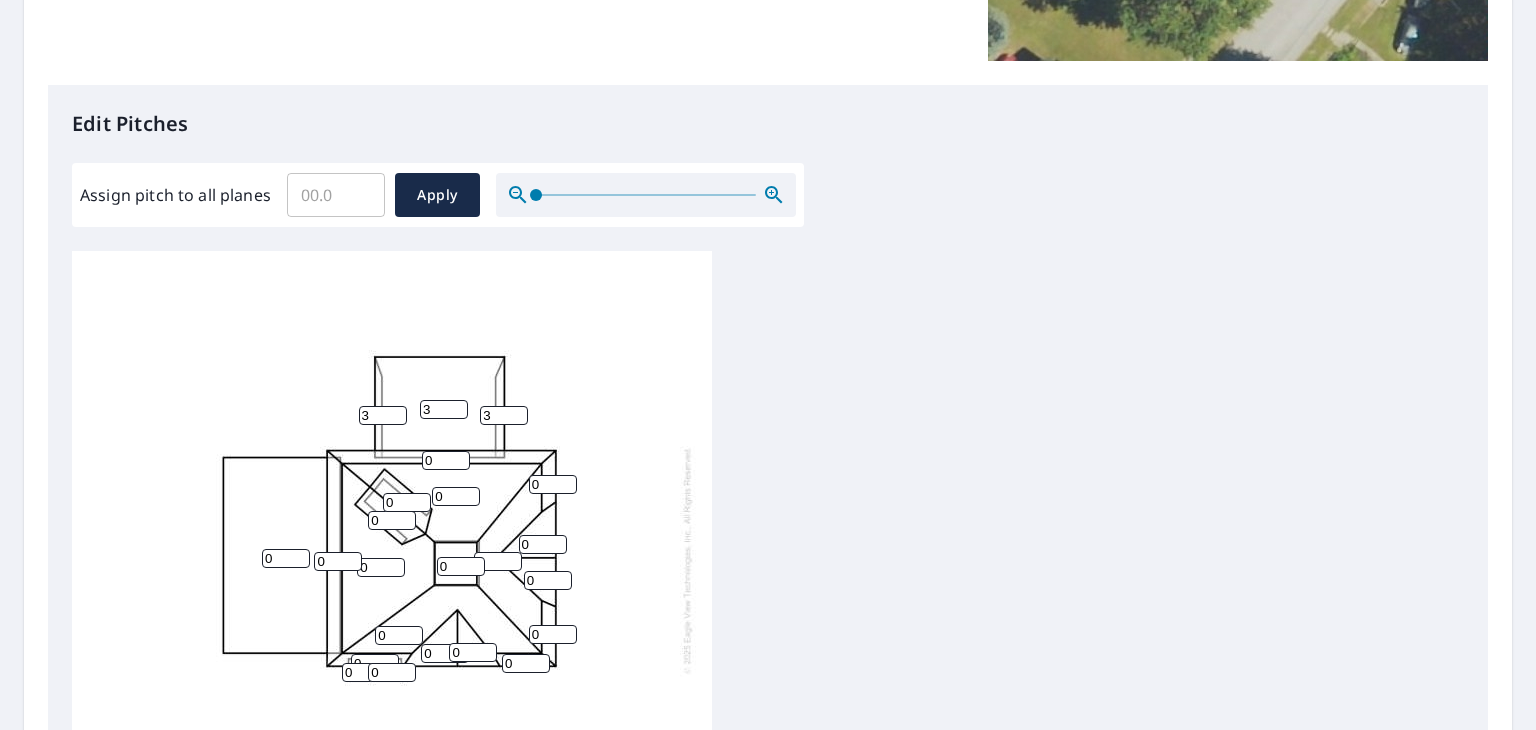 scroll, scrollTop: 500, scrollLeft: 0, axis: vertical 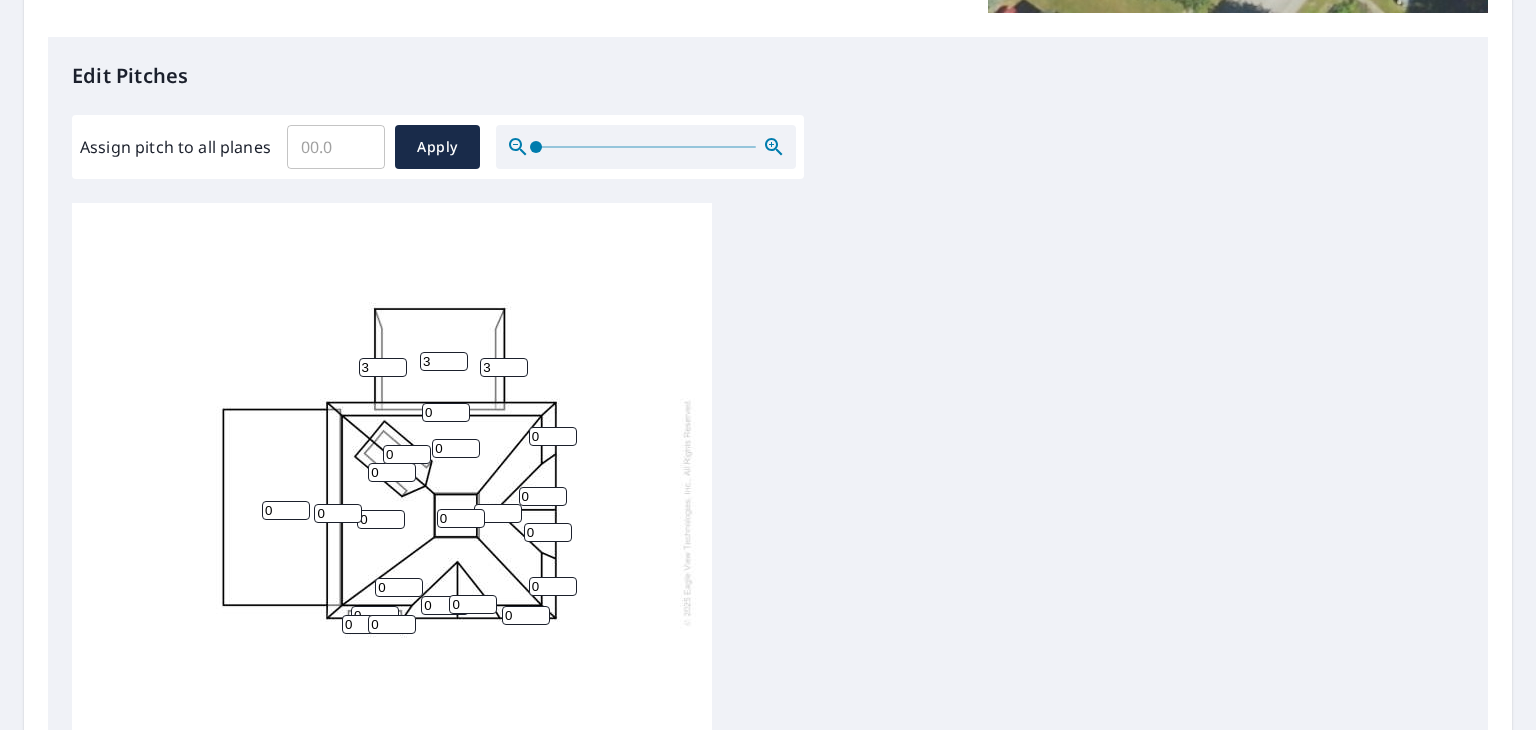 type on "3" 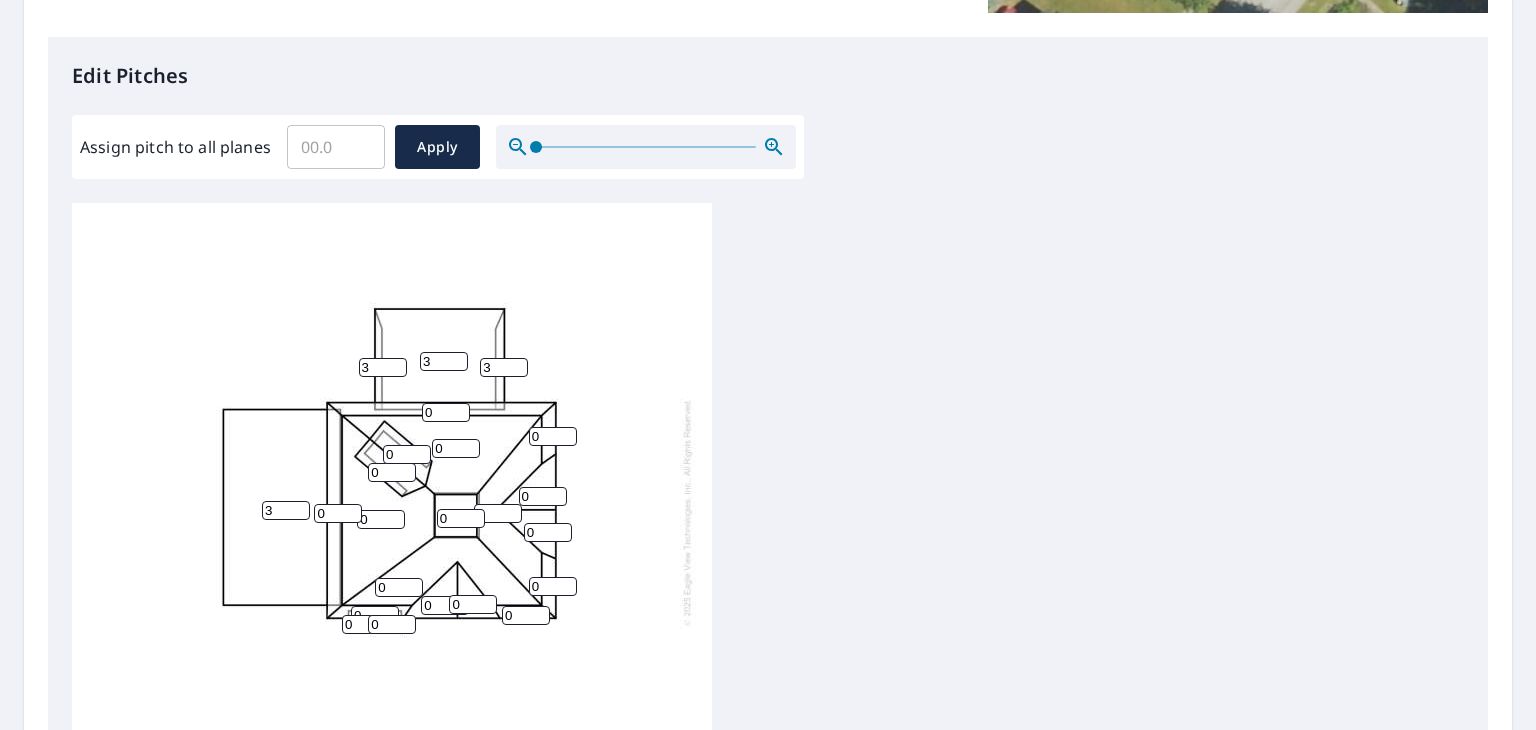 type on "3" 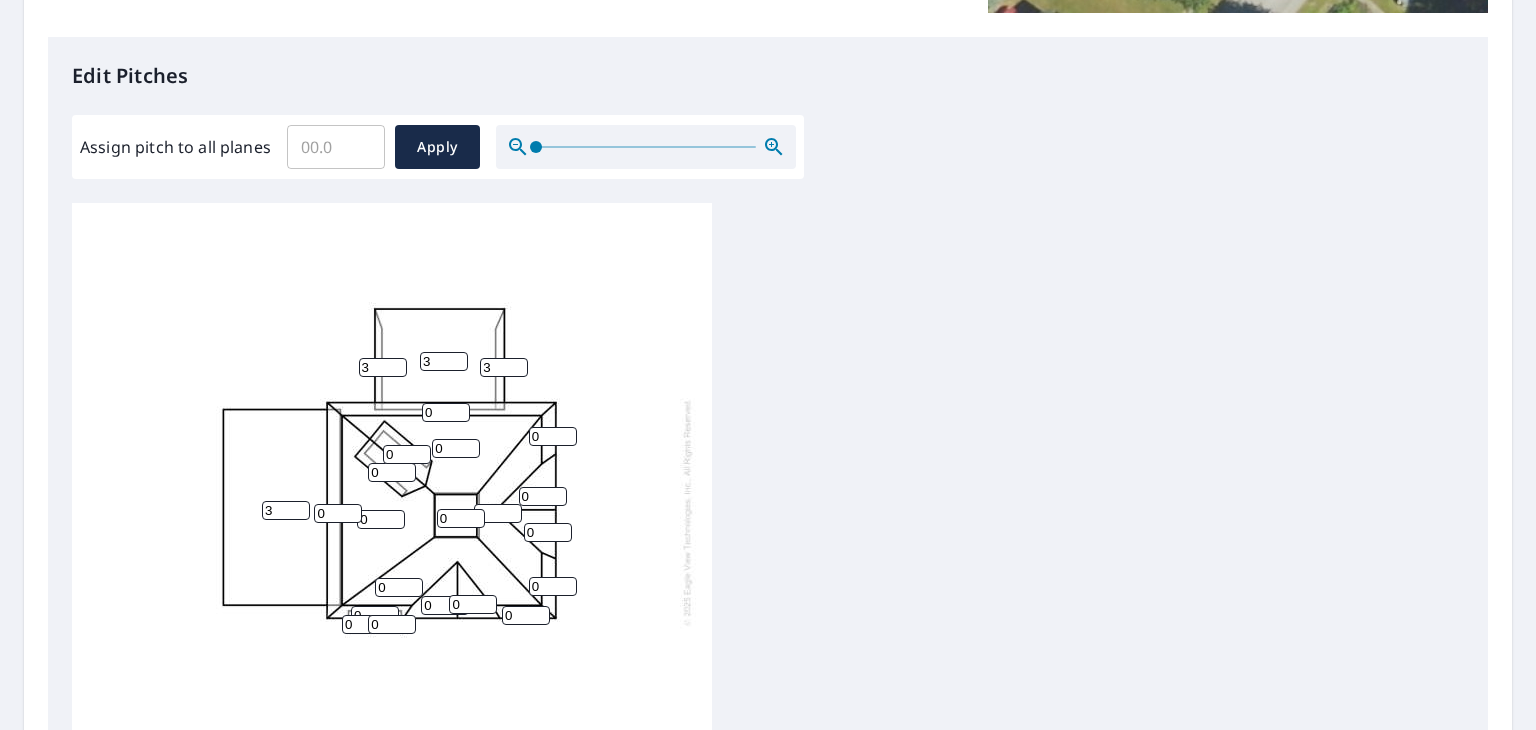 drag, startPoint x: 434, startPoint y: 393, endPoint x: 422, endPoint y: 393, distance: 12 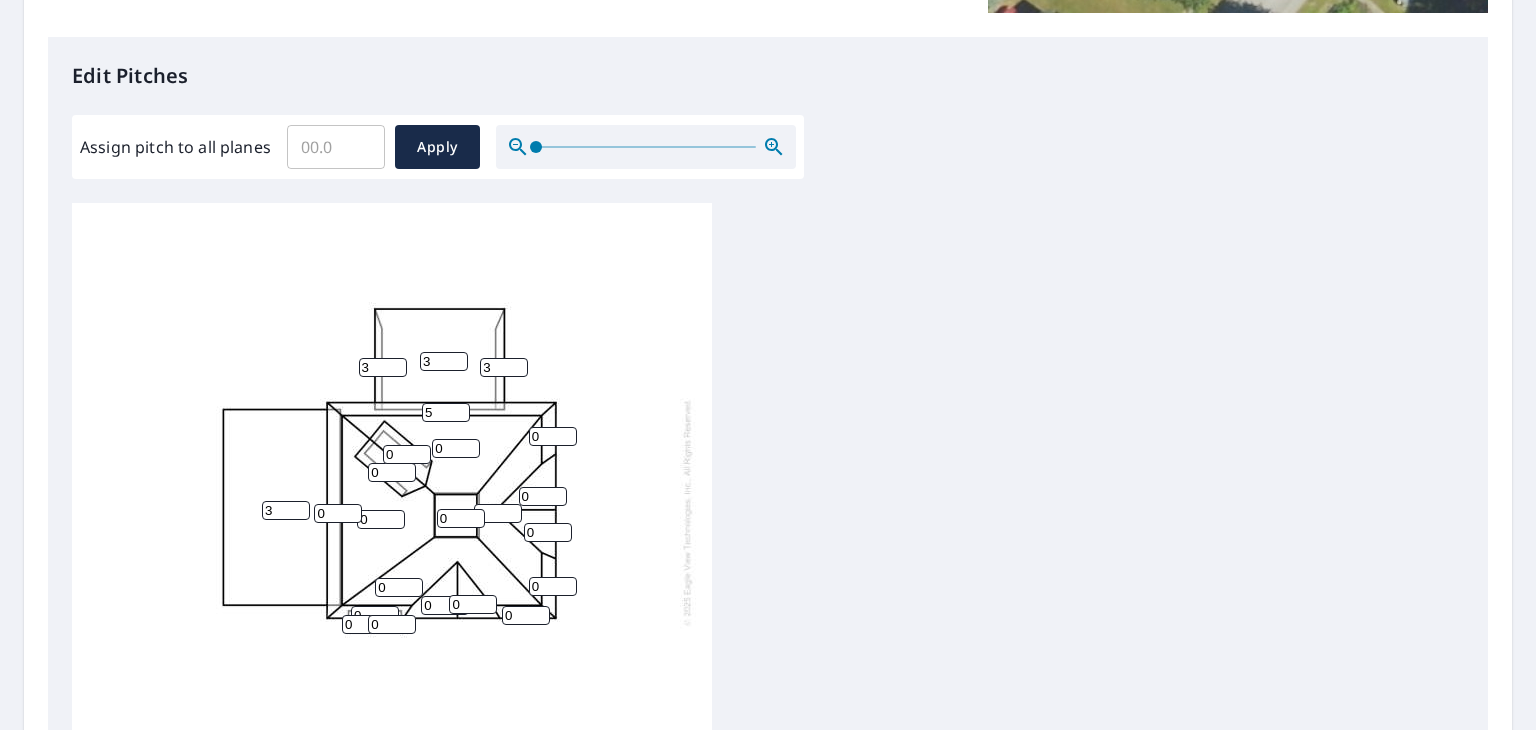 click on "0" at bounding box center (338, 513) 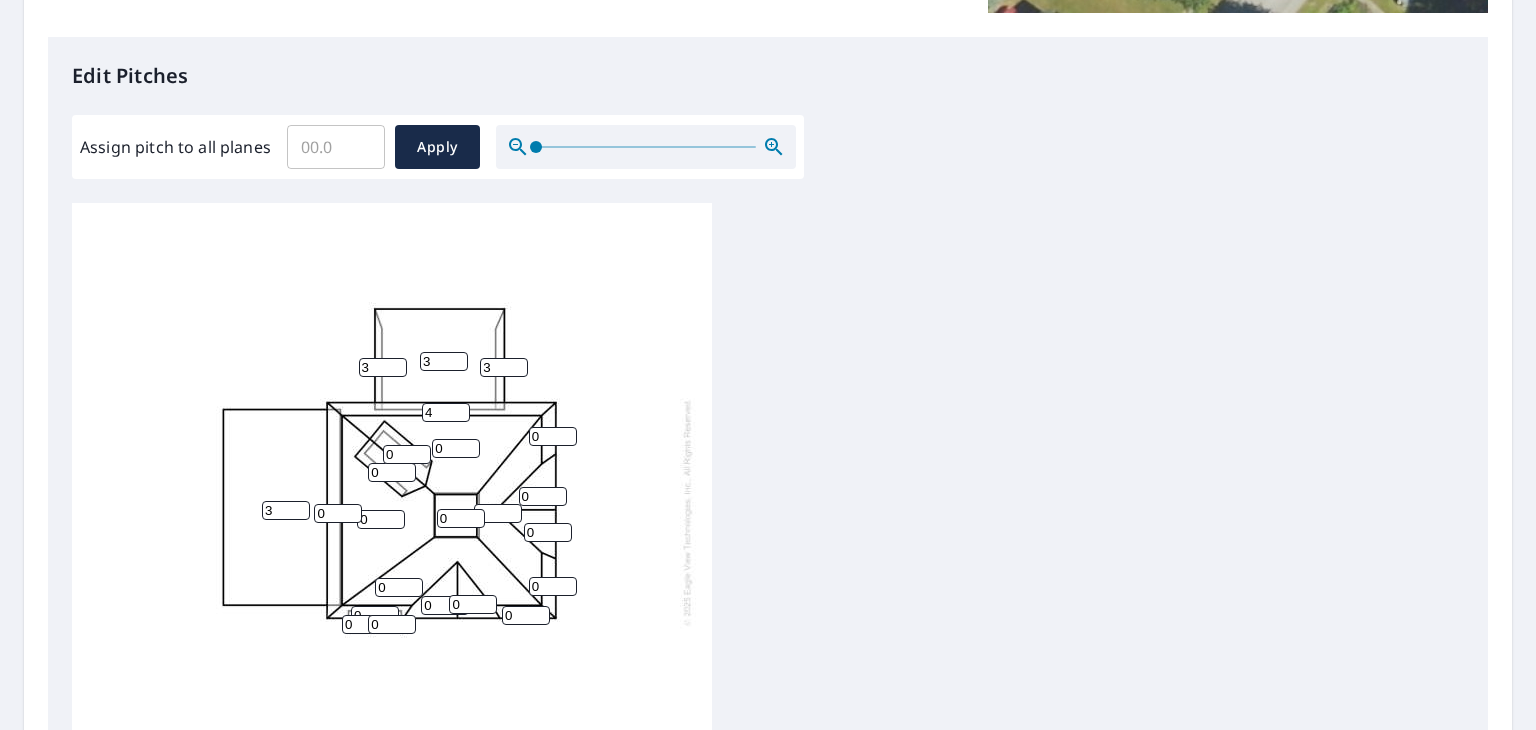 drag, startPoint x: 320, startPoint y: 497, endPoint x: 308, endPoint y: 494, distance: 12.369317 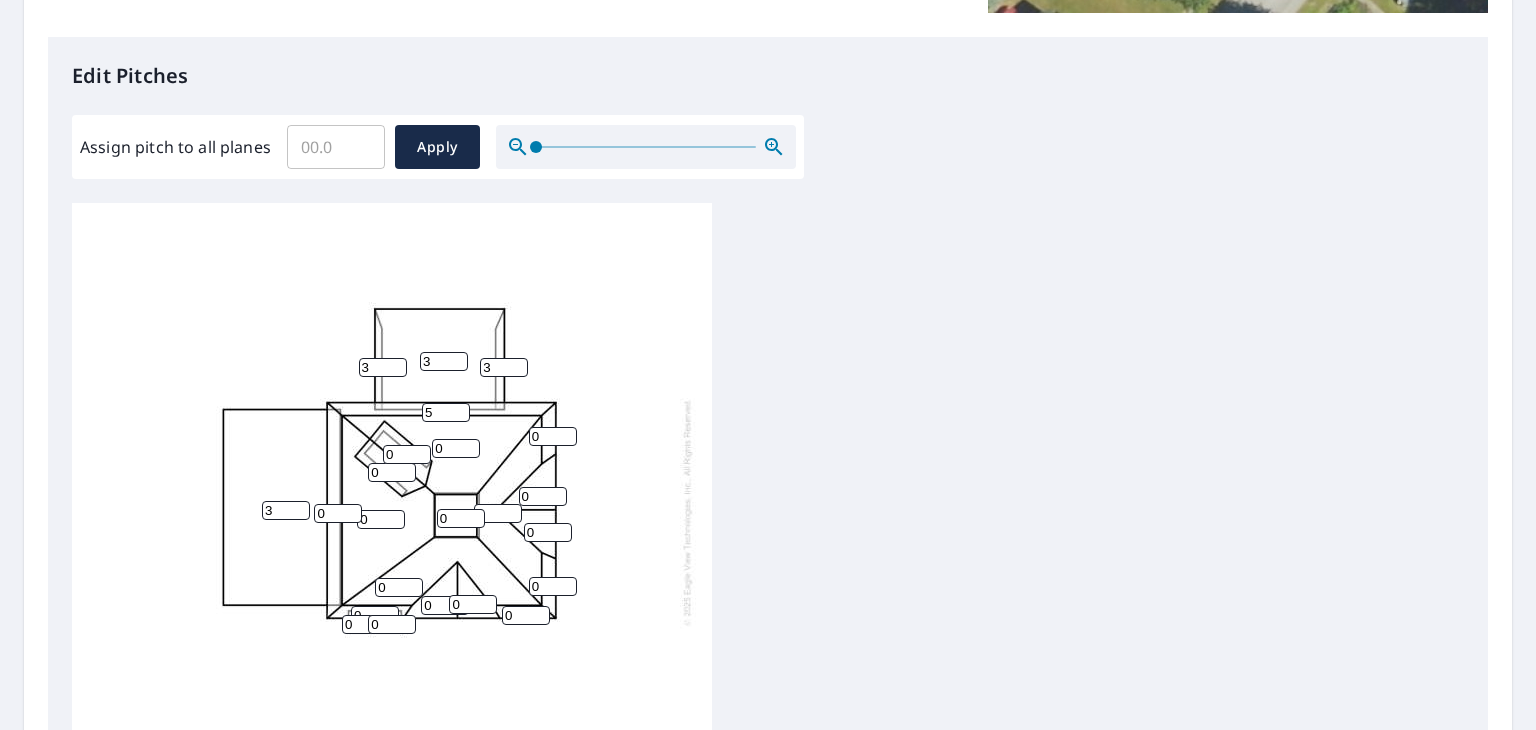 type on "5" 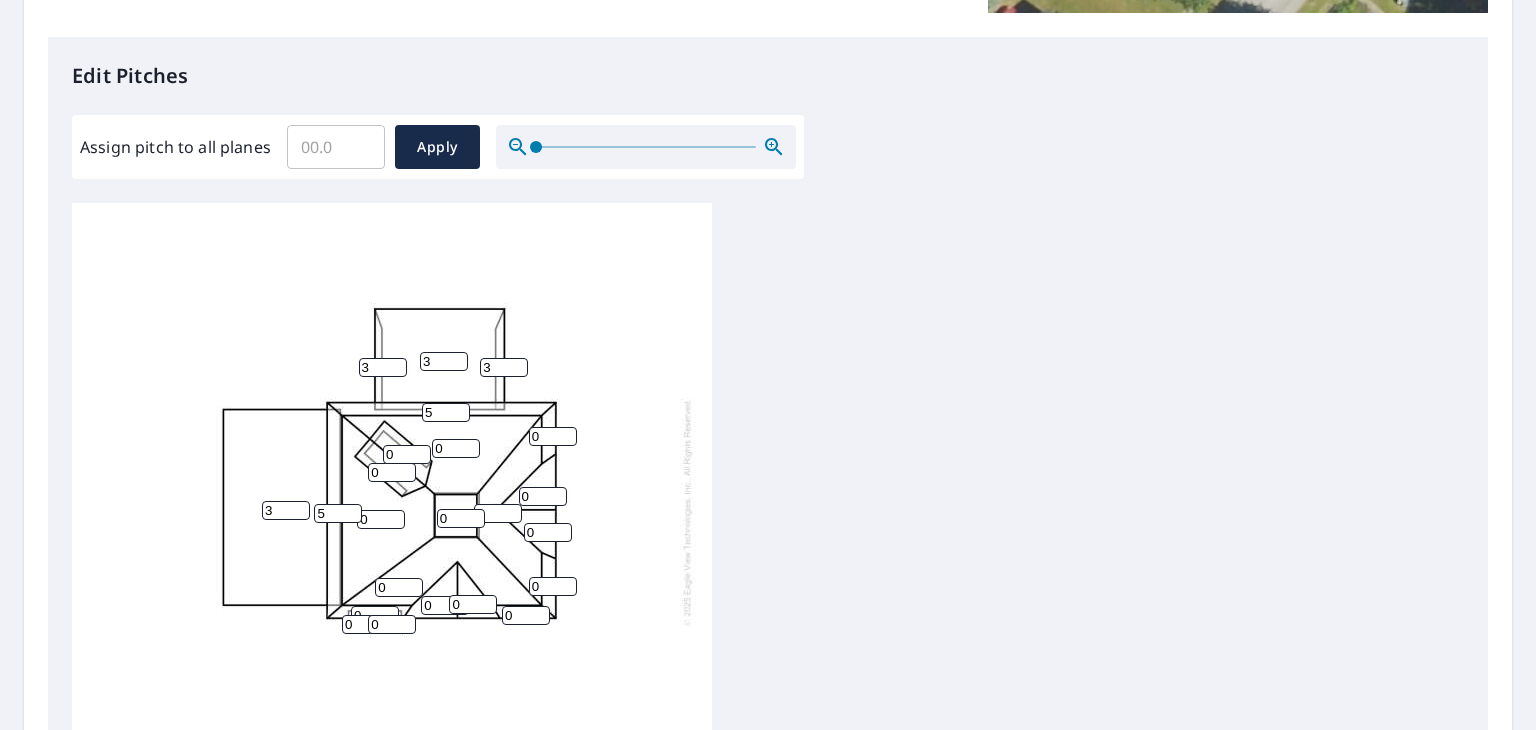 type on "5" 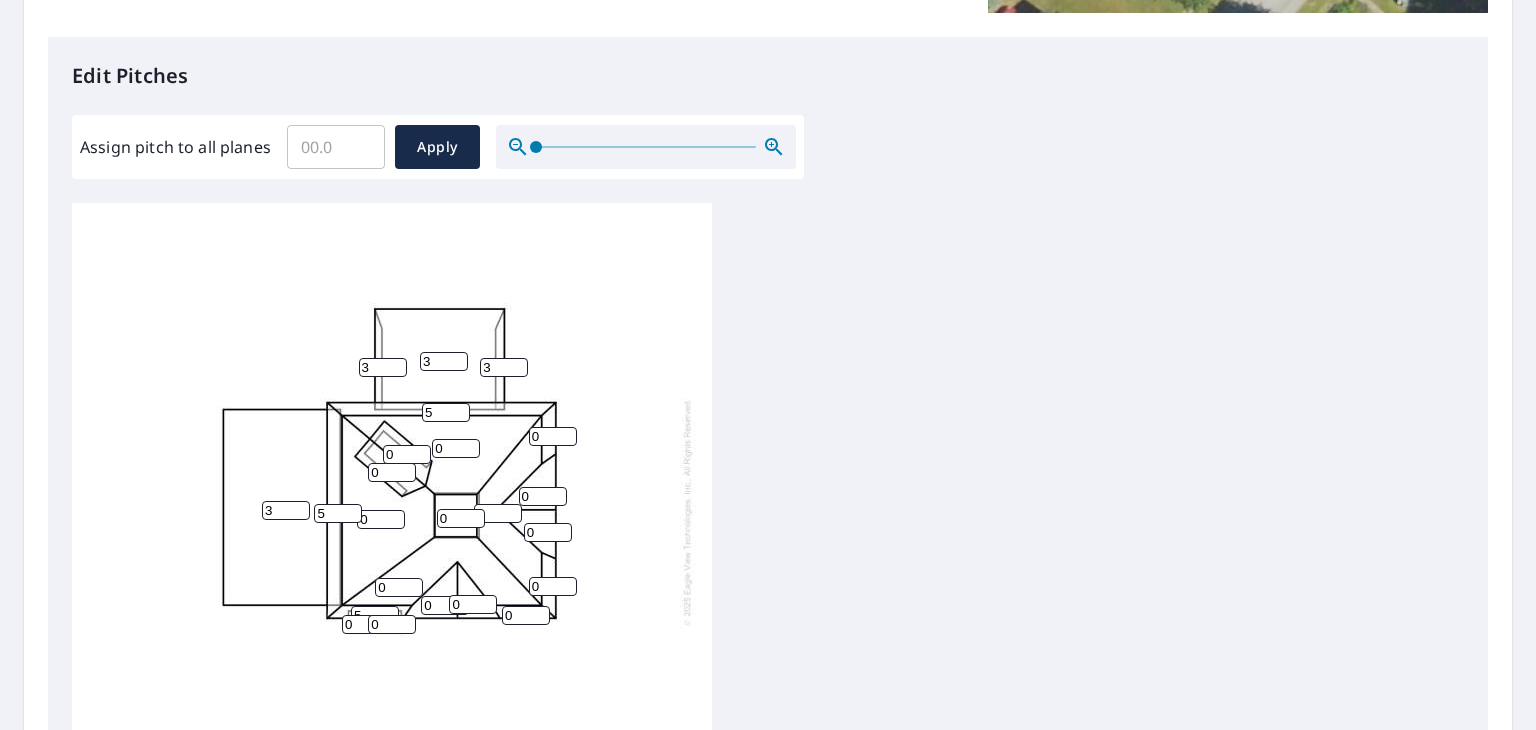 type on "5" 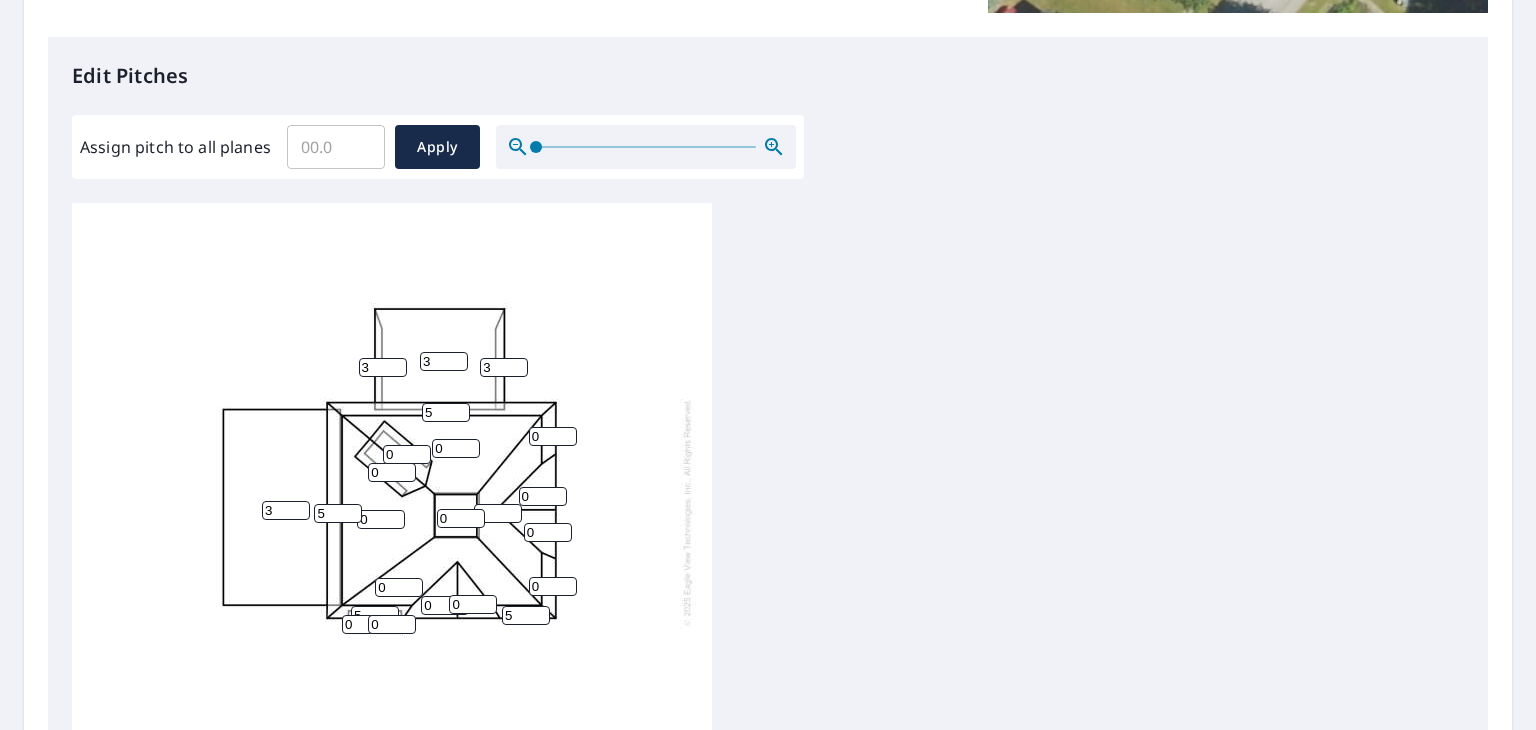 type on "5" 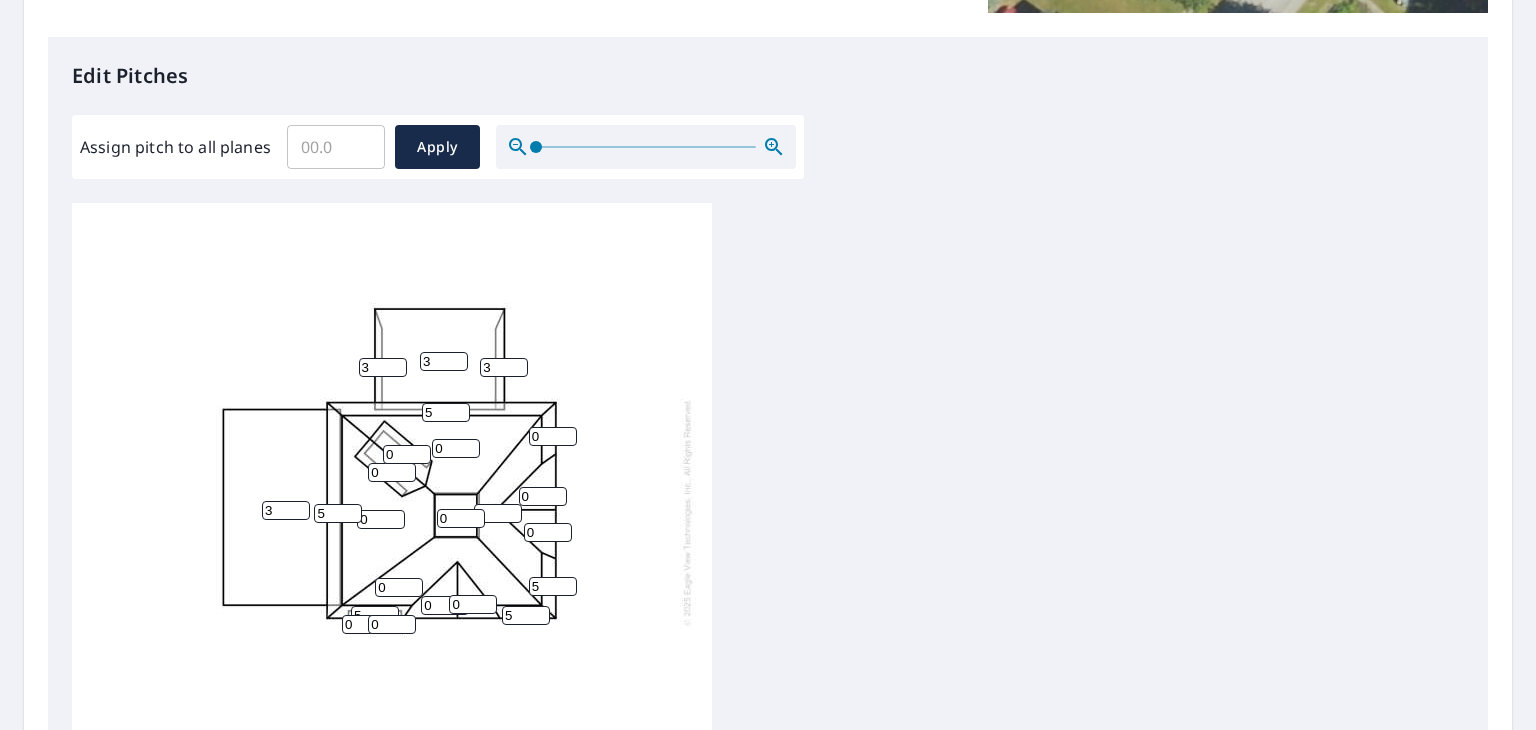 type on "5" 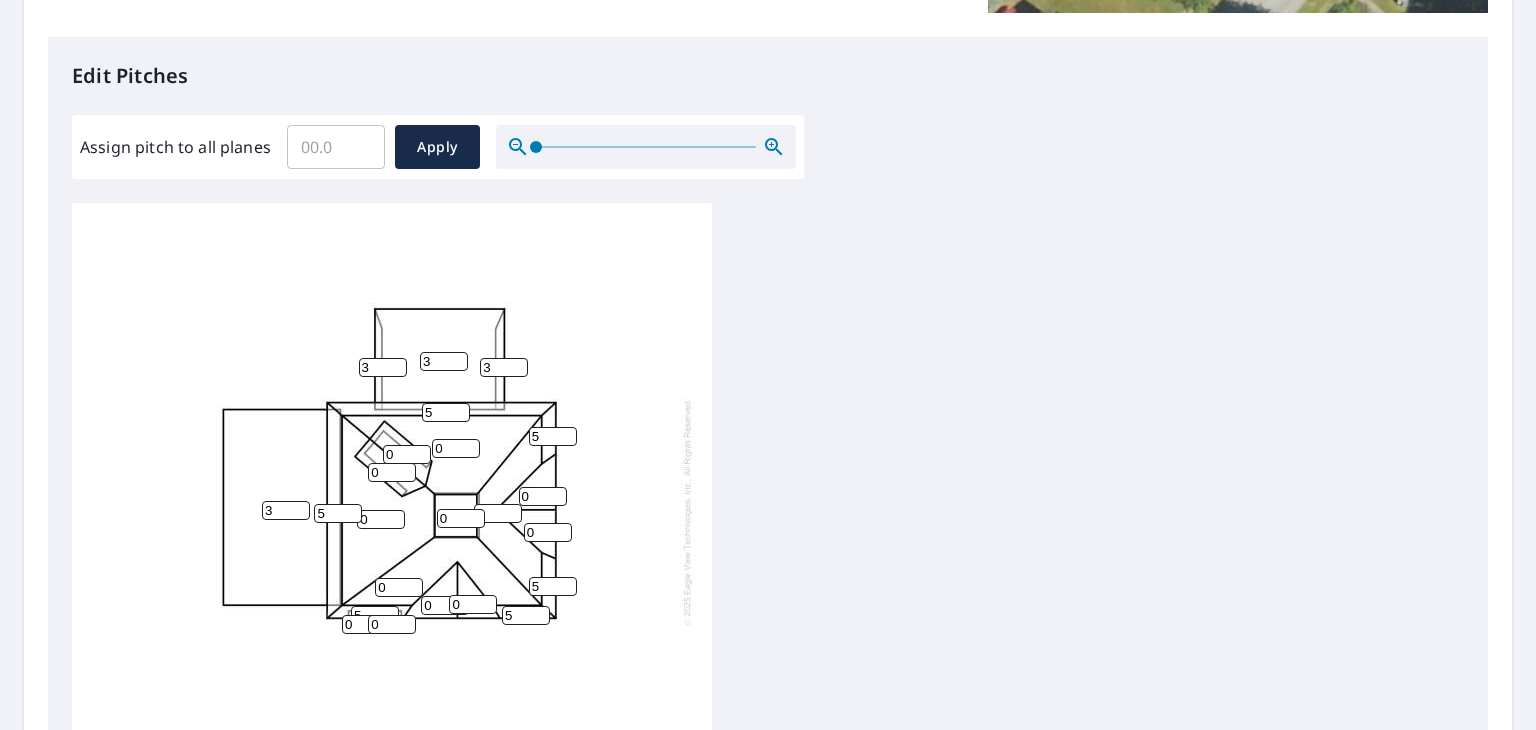 type on "5" 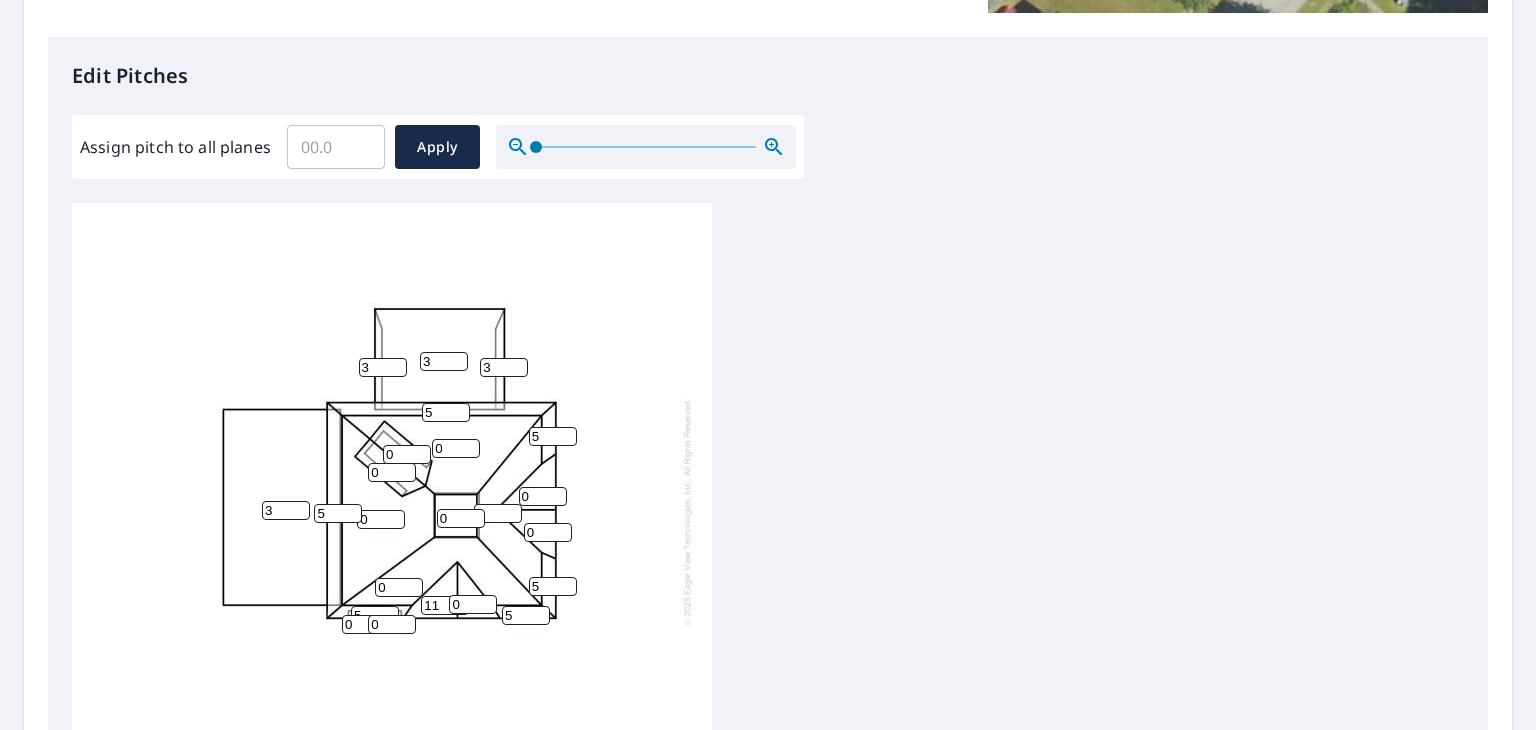 type on "11" 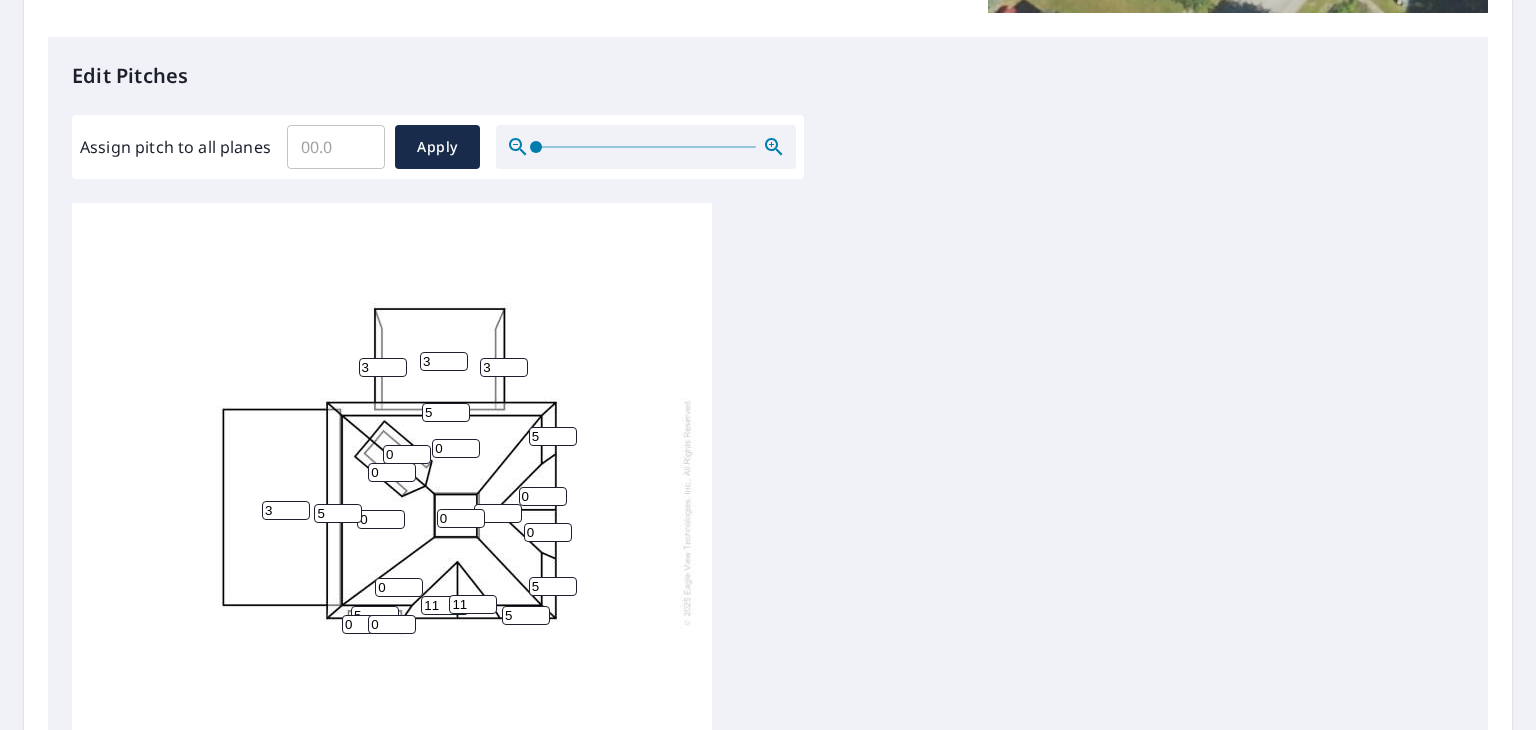 type on "11" 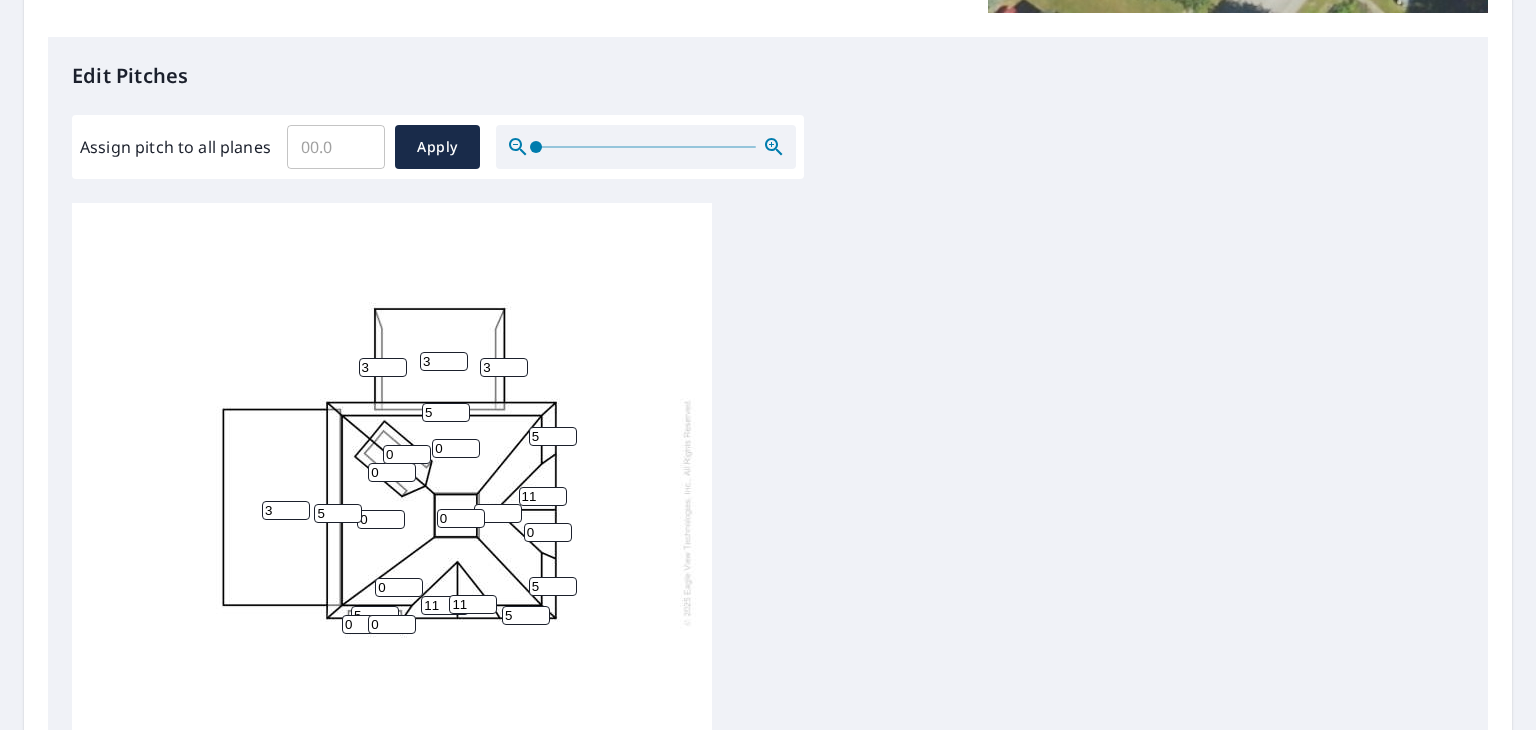 type on "11" 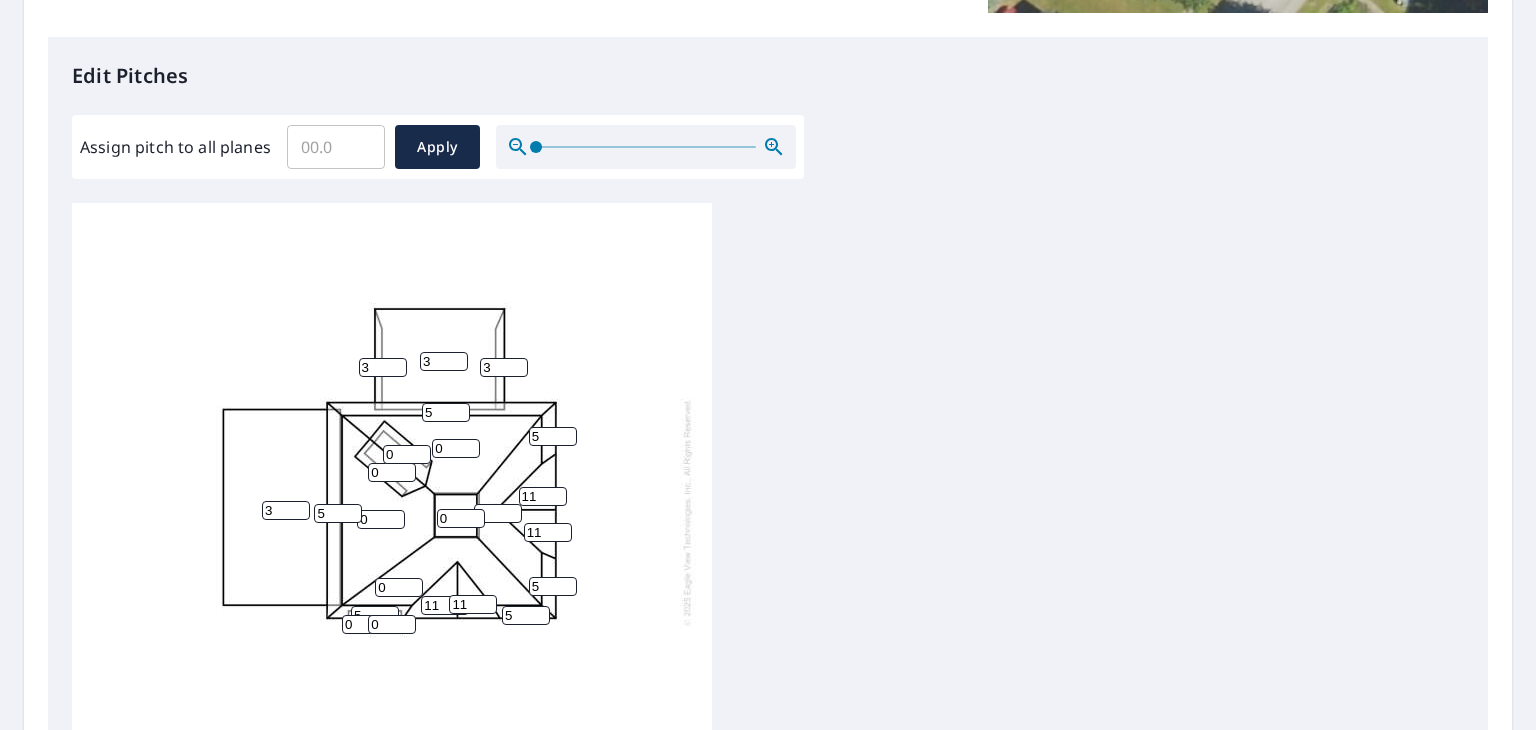 type on "11" 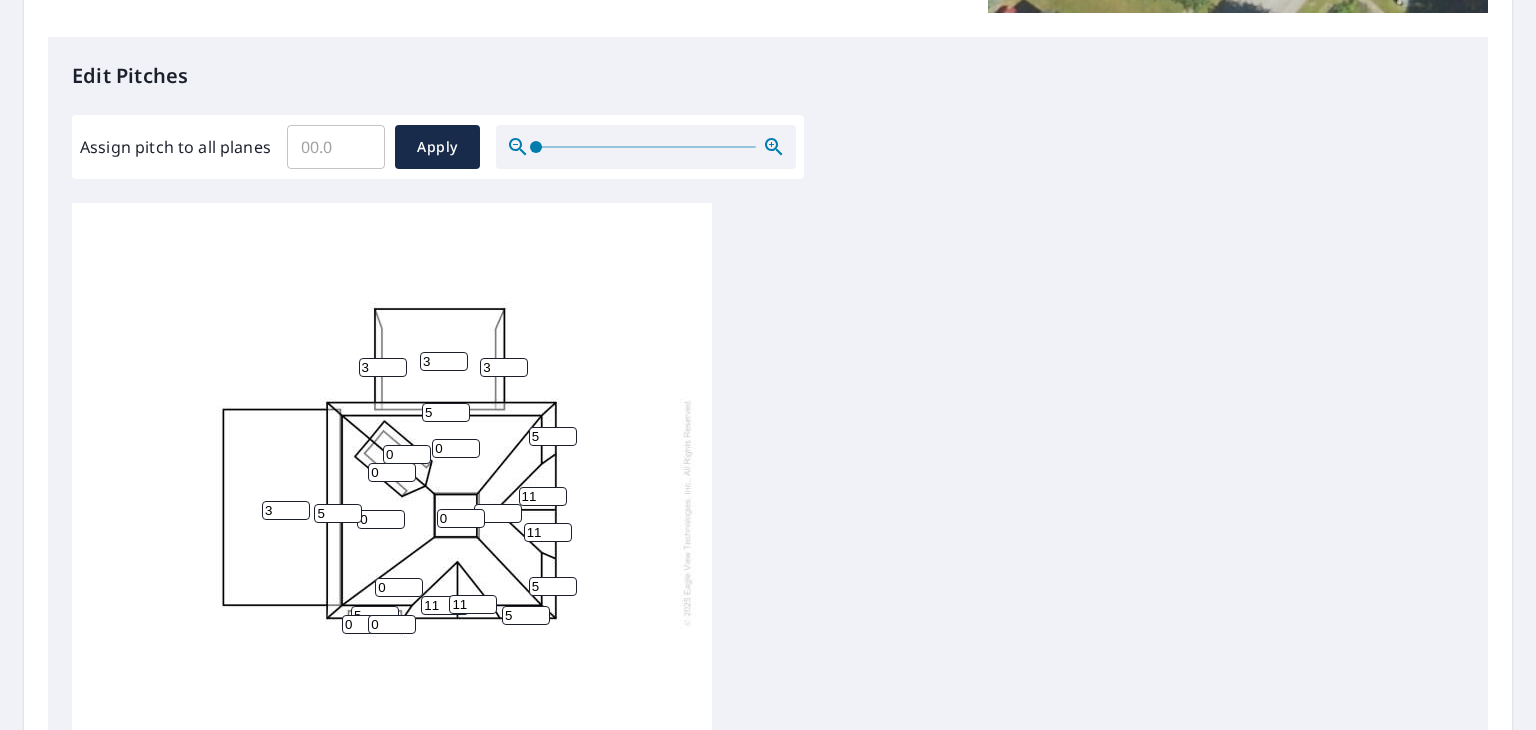drag, startPoint x: 448, startPoint y: 501, endPoint x: 429, endPoint y: 498, distance: 19.235384 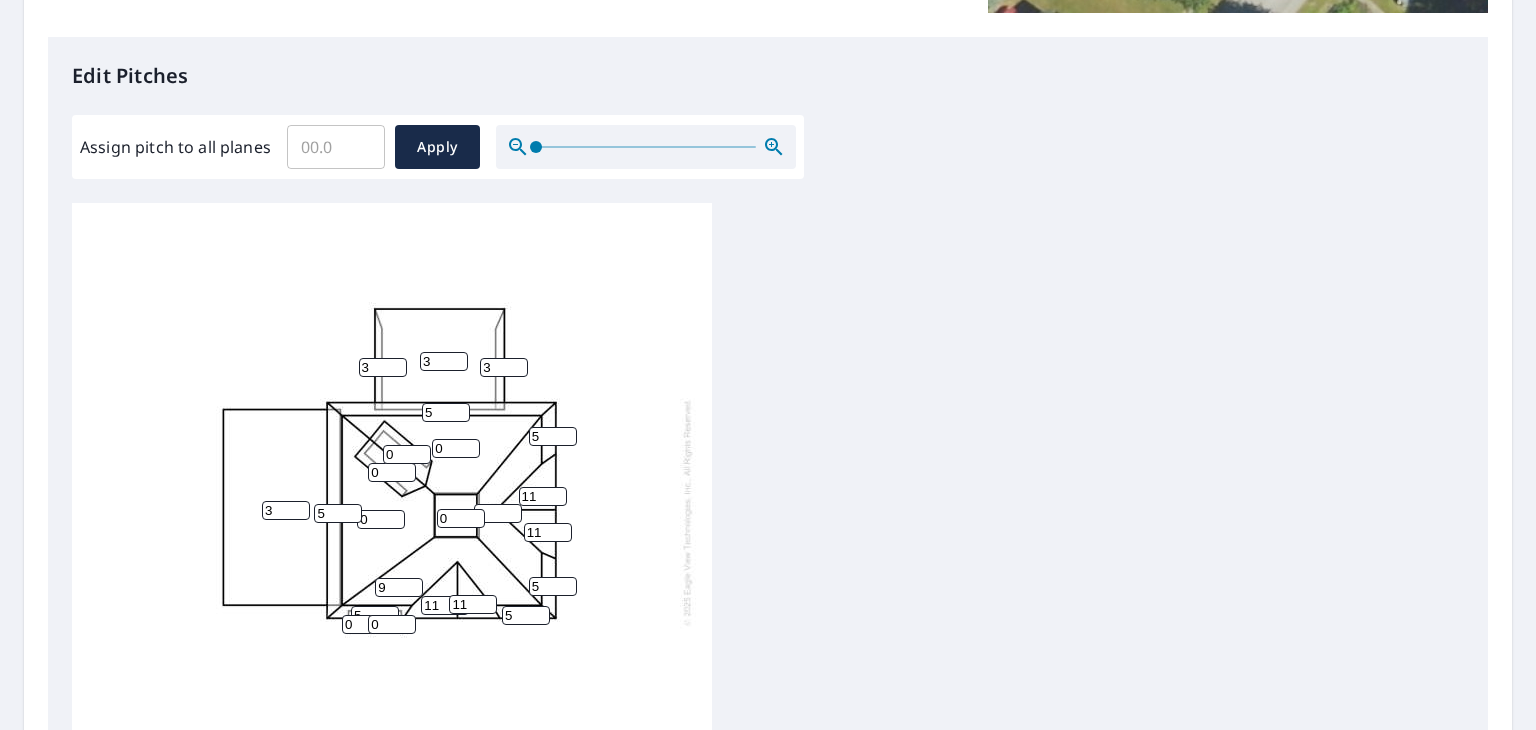 type on "9" 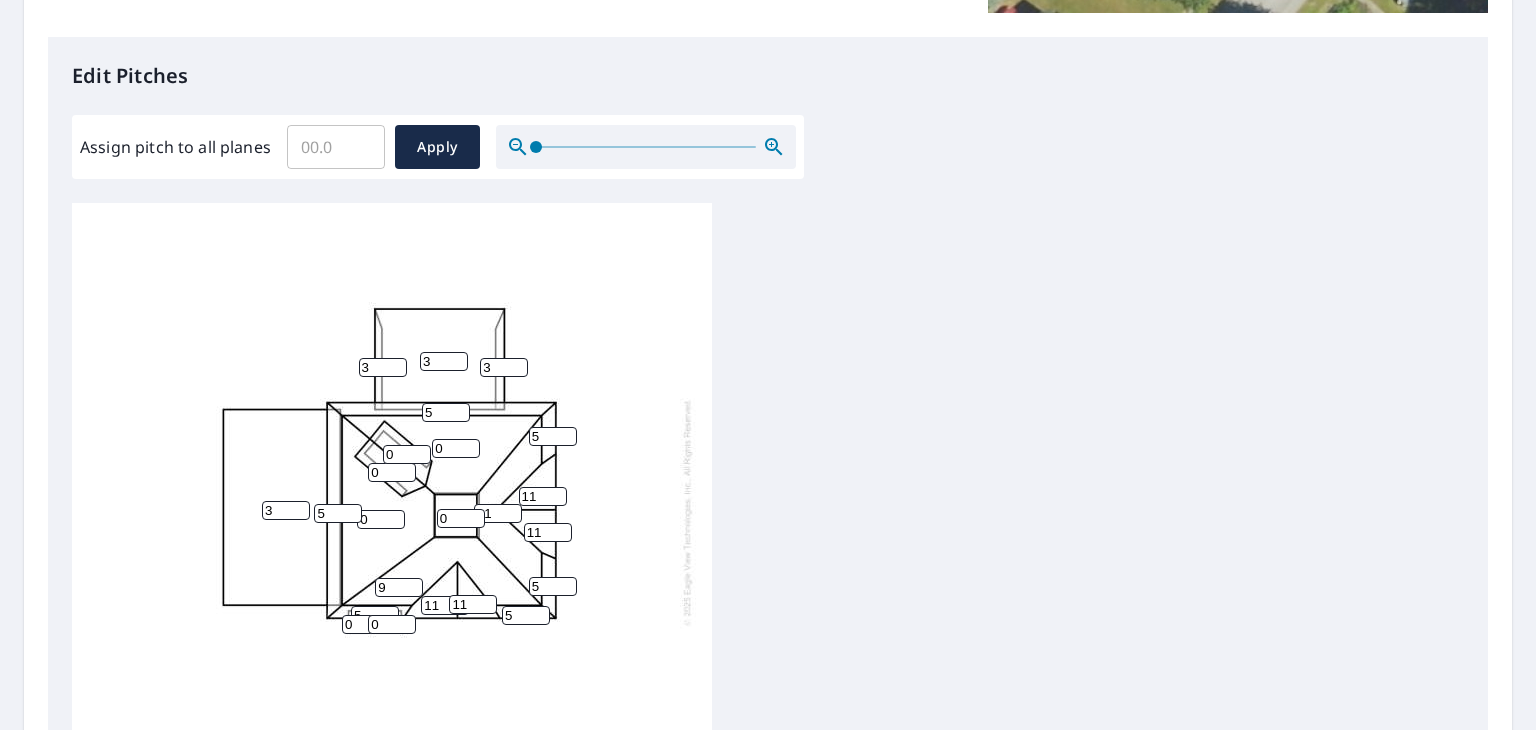 drag, startPoint x: 497, startPoint y: 499, endPoint x: 457, endPoint y: 502, distance: 40.112343 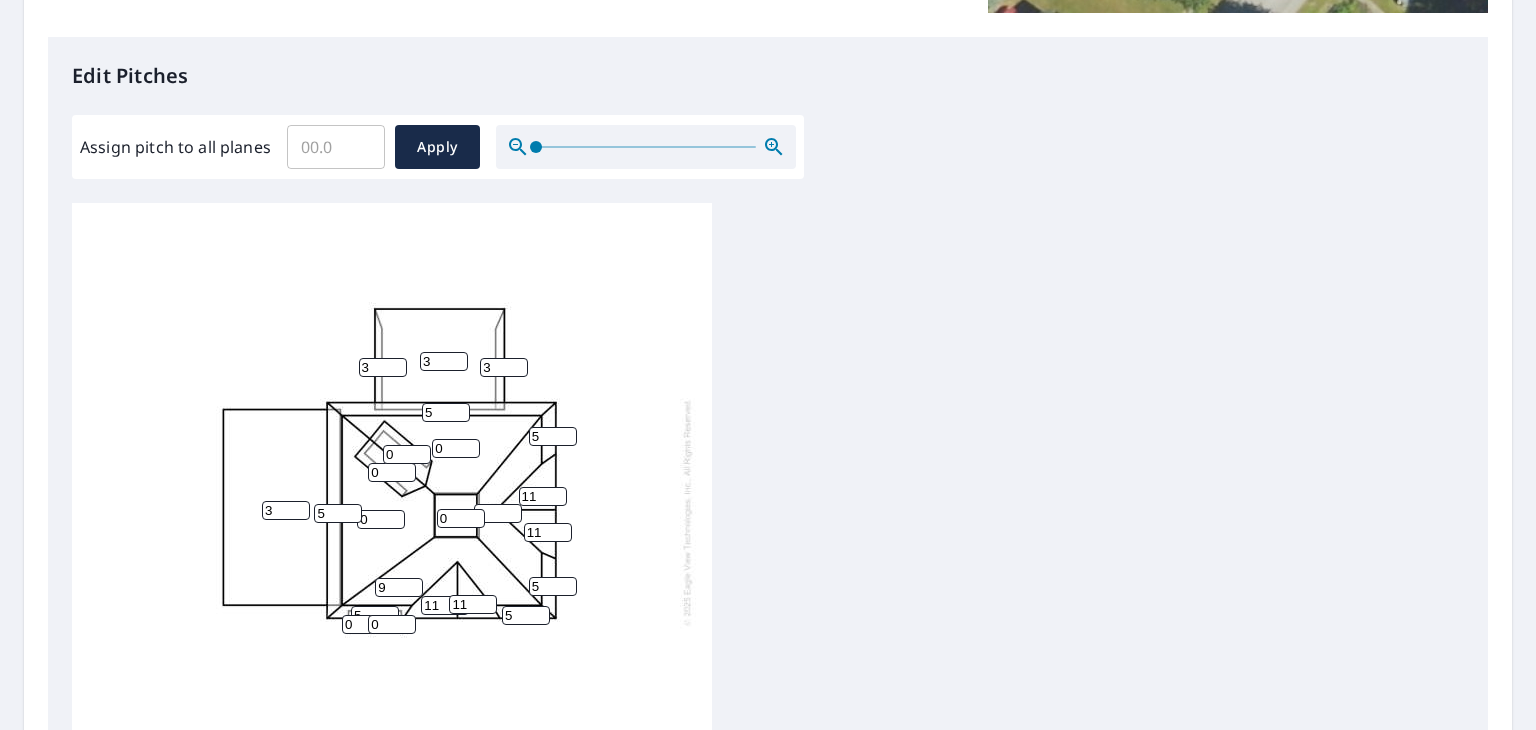 drag, startPoint x: 376, startPoint y: 504, endPoint x: 325, endPoint y: 505, distance: 51.009804 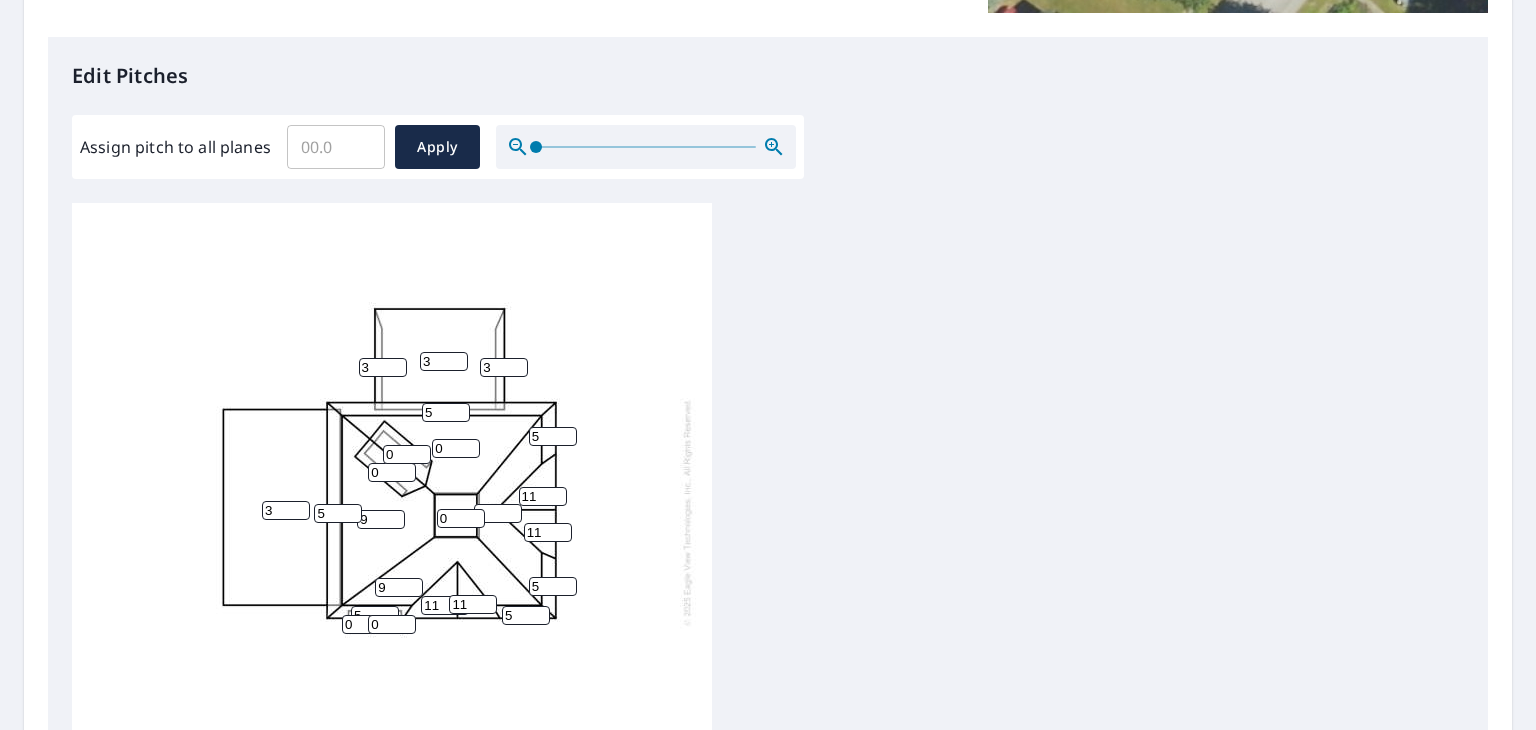 type on "9" 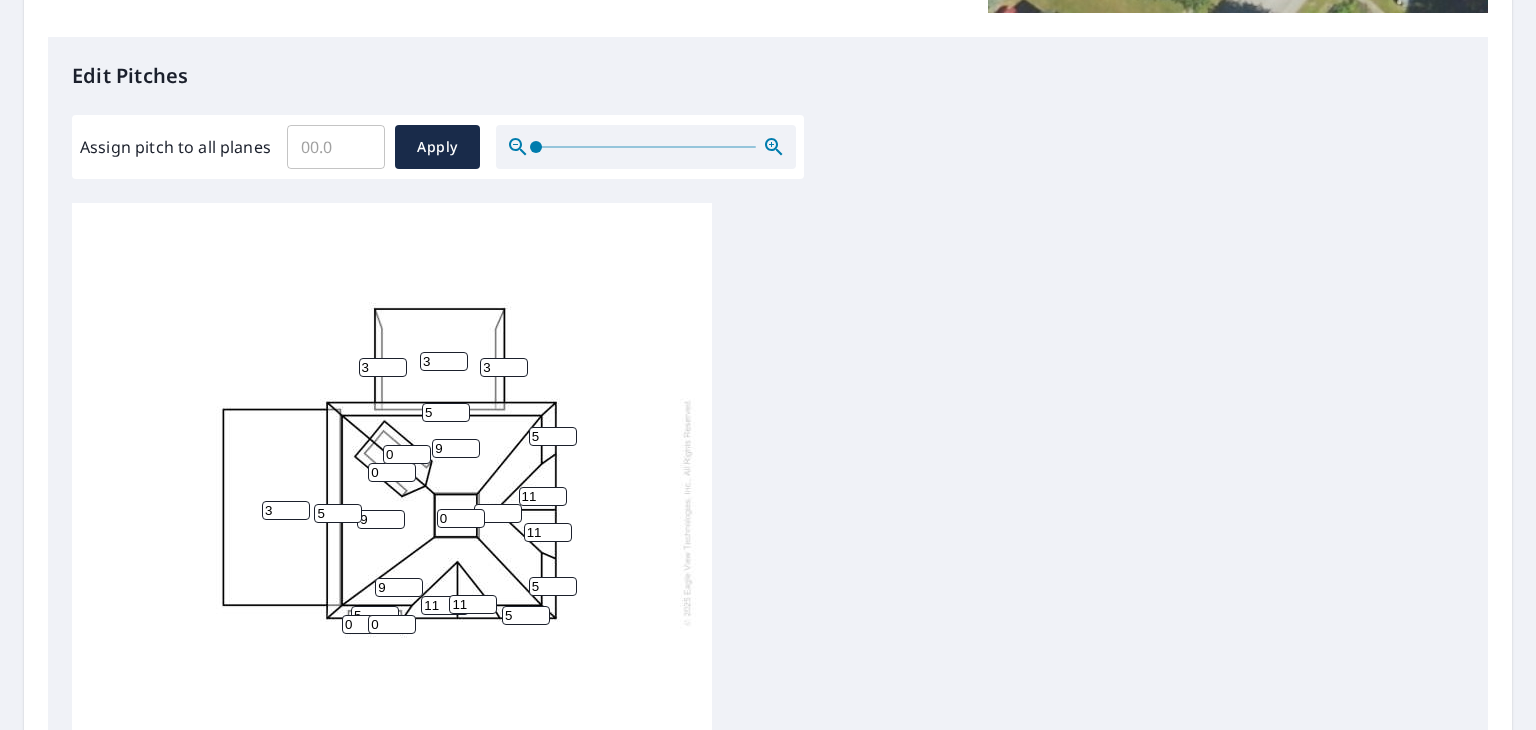 type on "9" 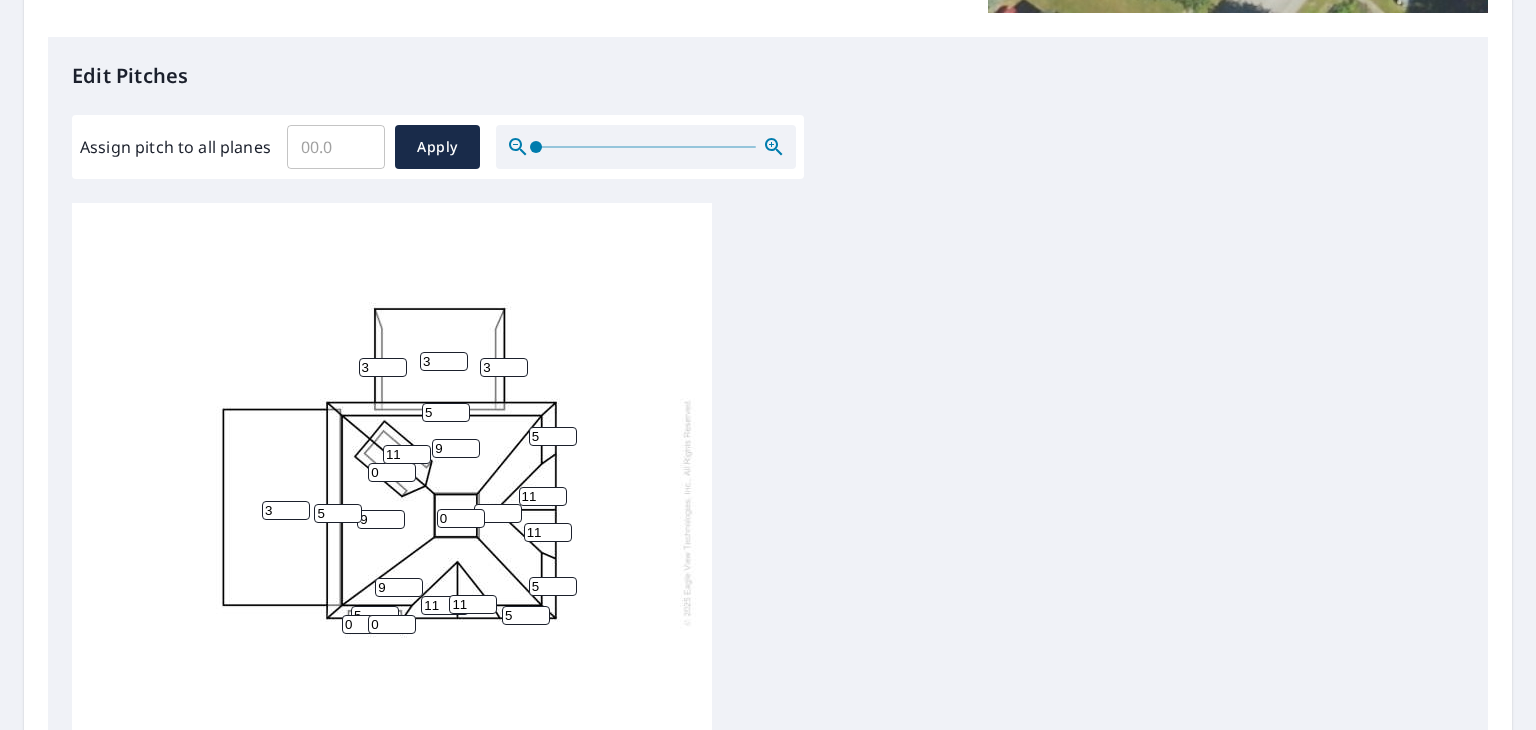 type on "11" 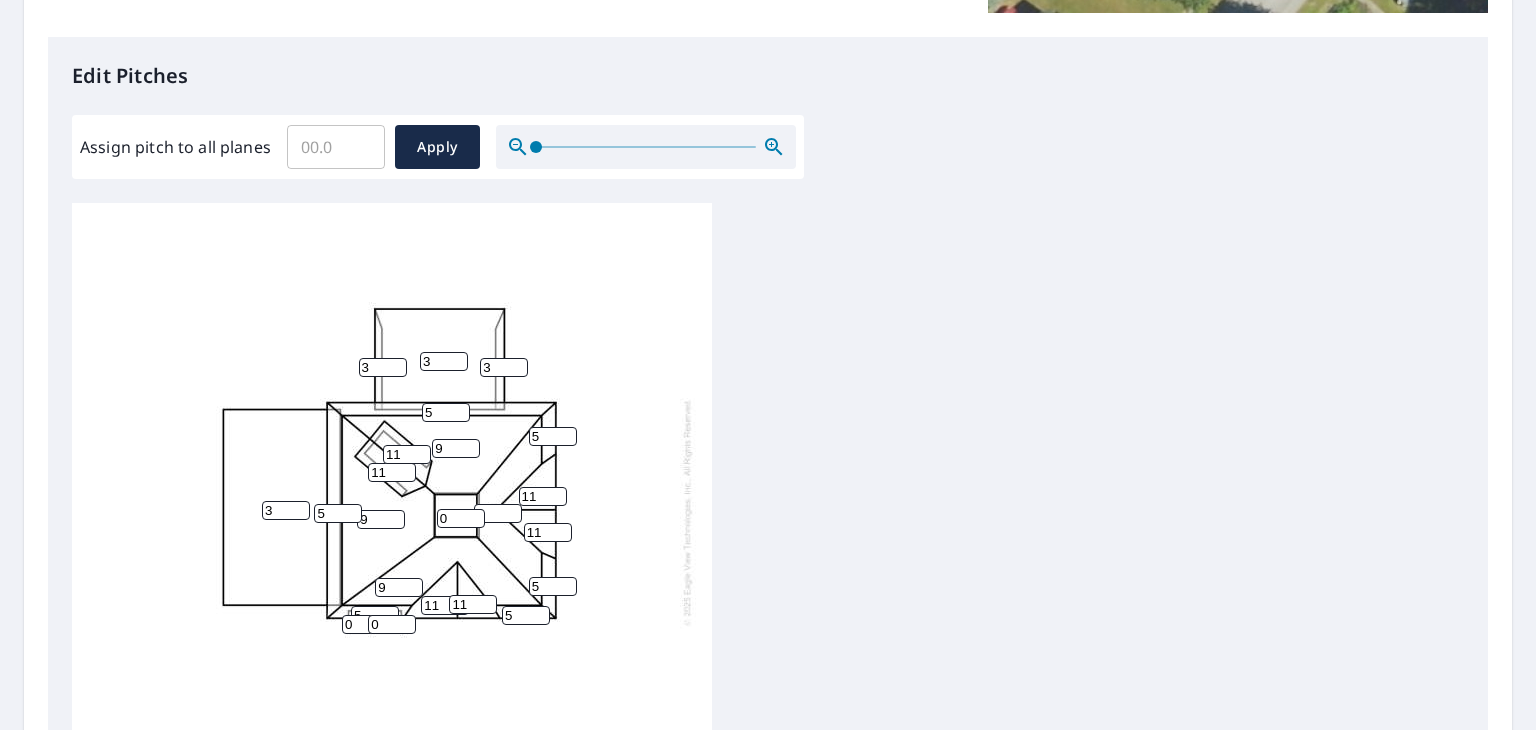 type on "11" 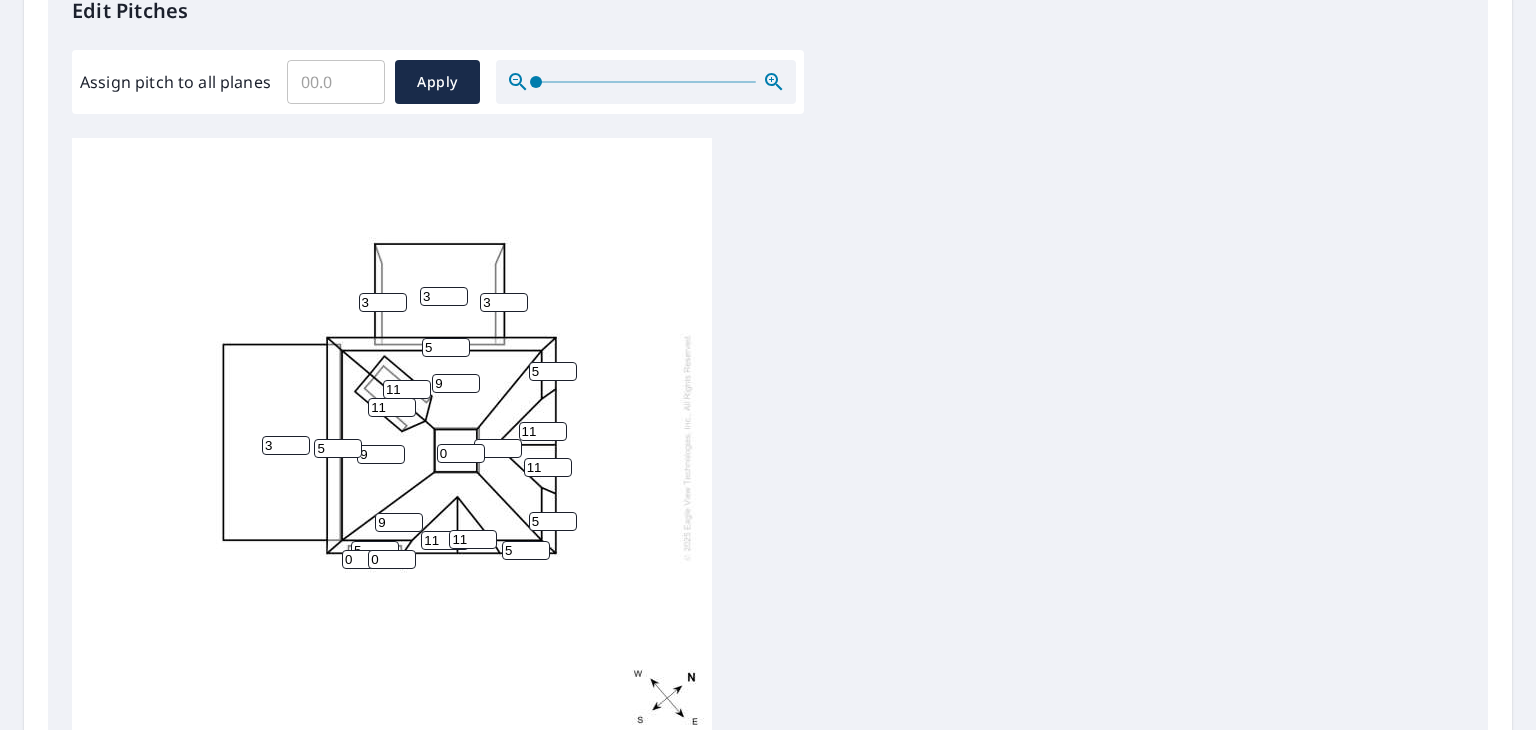scroll, scrollTop: 600, scrollLeft: 0, axis: vertical 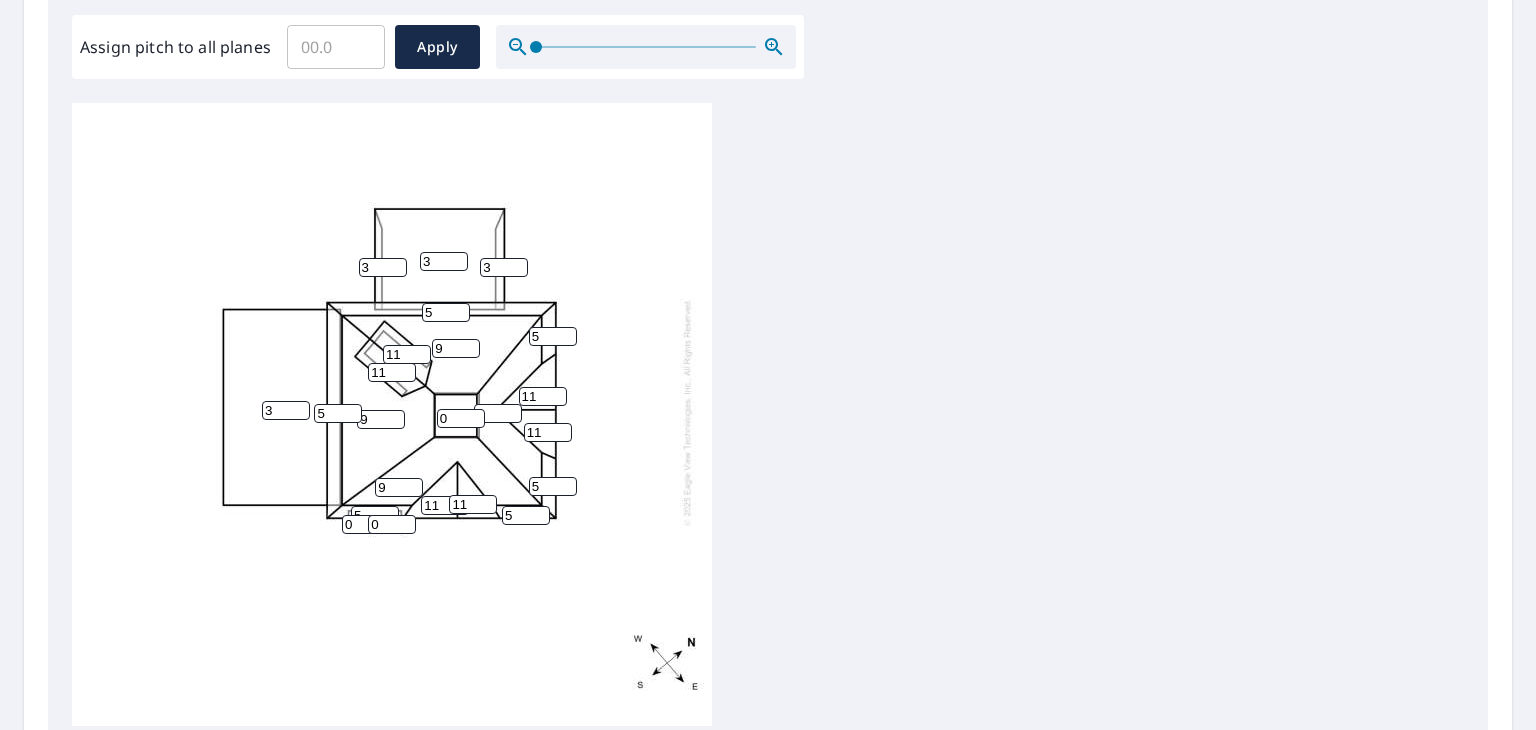 click on "[PHONE]" at bounding box center (392, 412) 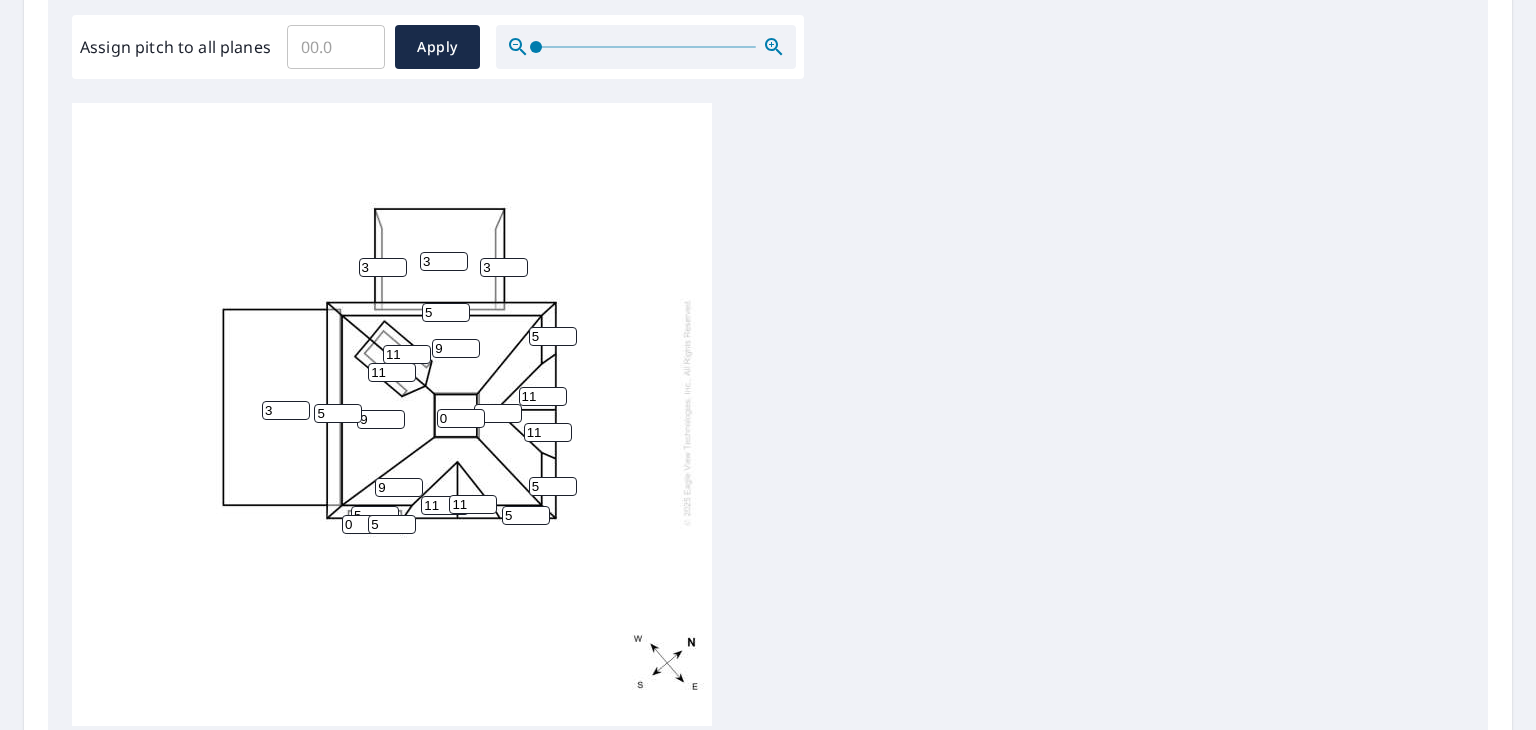 type on "5" 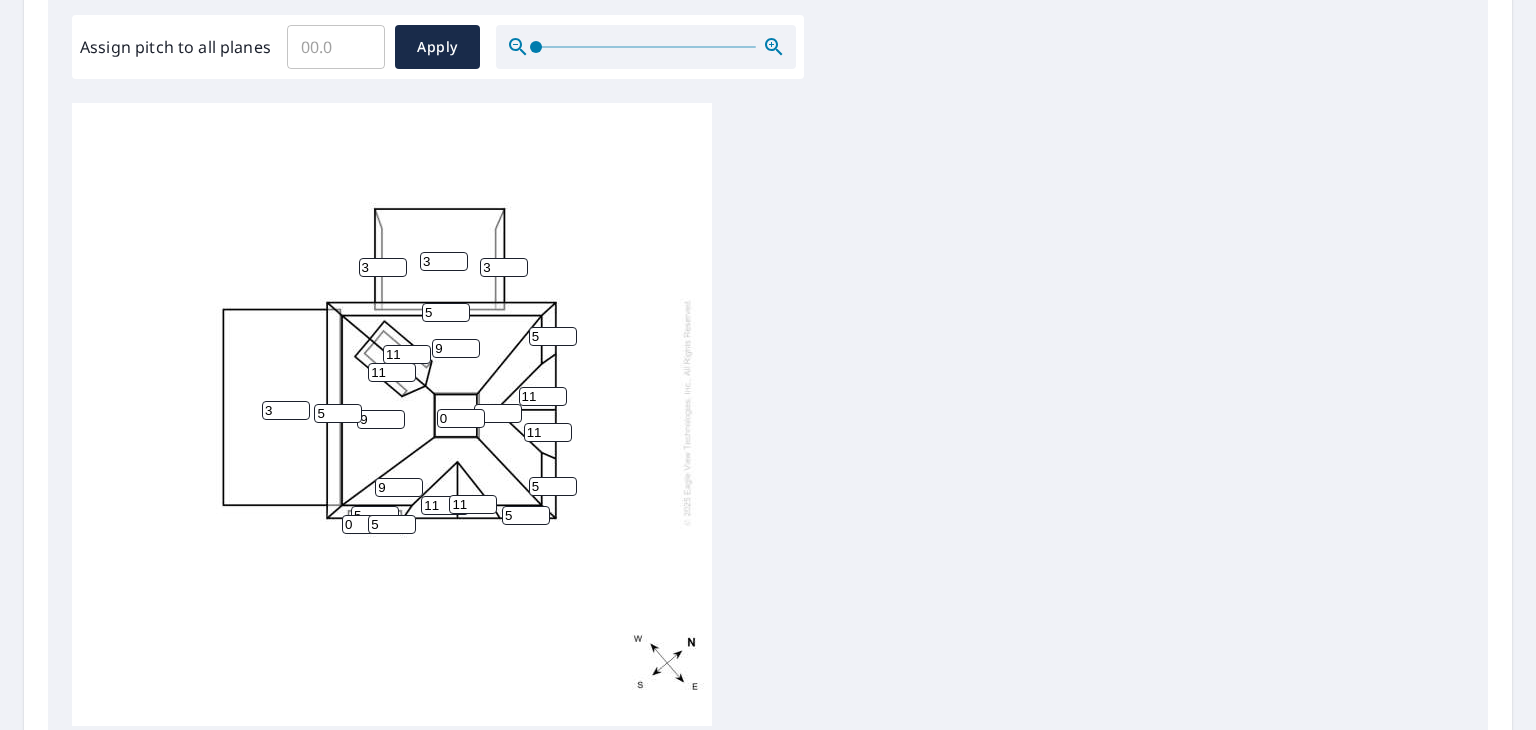 drag, startPoint x: 356, startPoint y: 511, endPoint x: 318, endPoint y: 507, distance: 38.209946 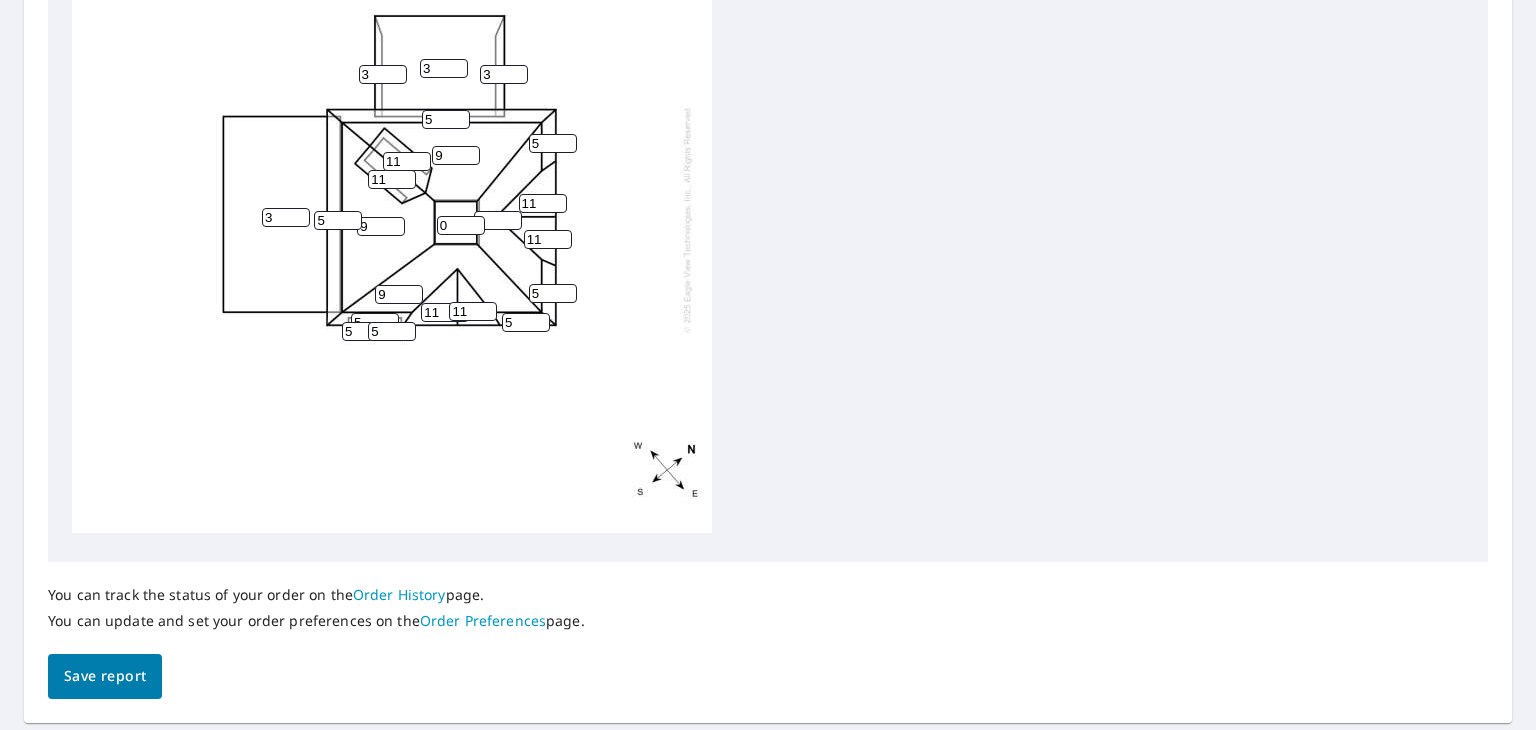 scroll, scrollTop: 800, scrollLeft: 0, axis: vertical 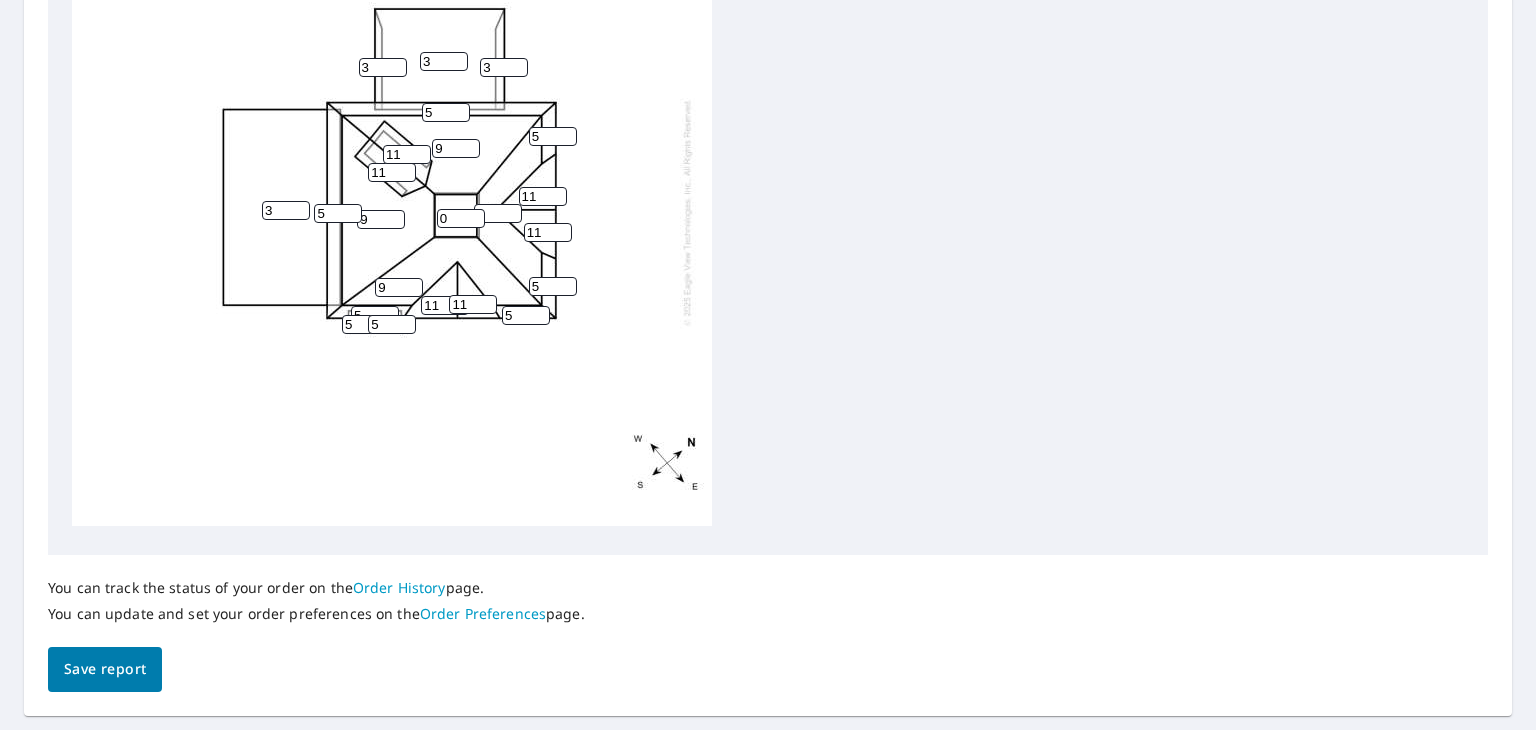 type on "5" 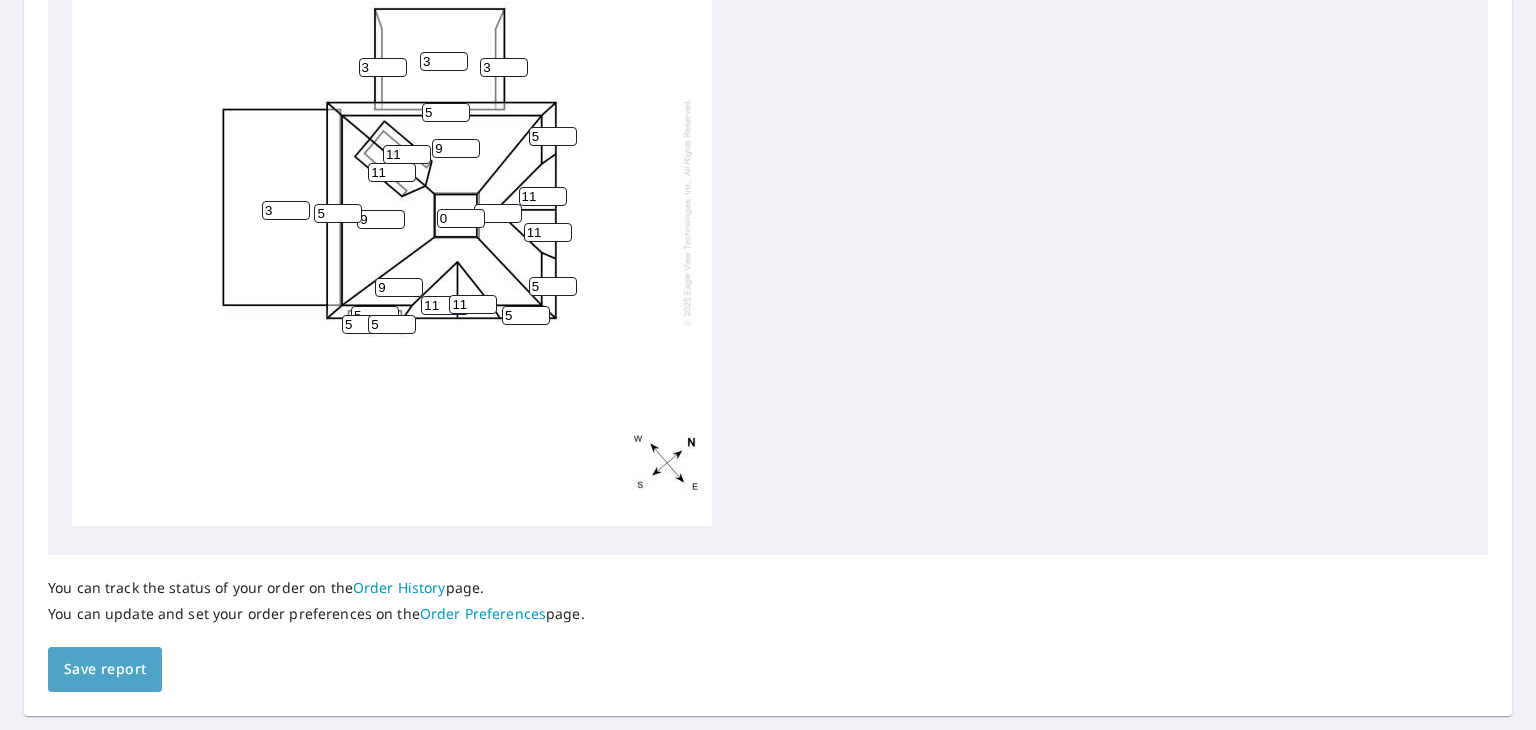 click on "Save report" at bounding box center [105, 669] 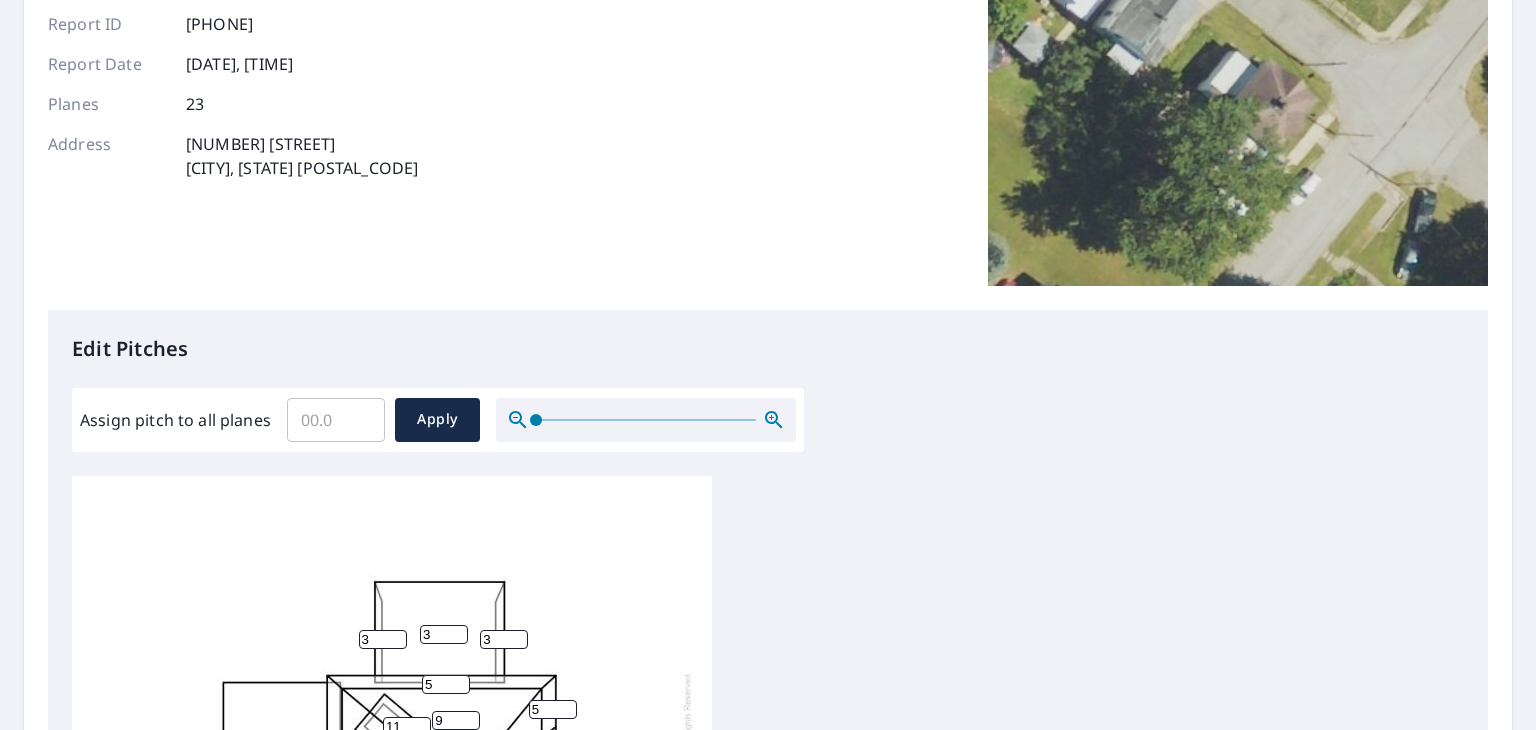 scroll, scrollTop: 0, scrollLeft: 0, axis: both 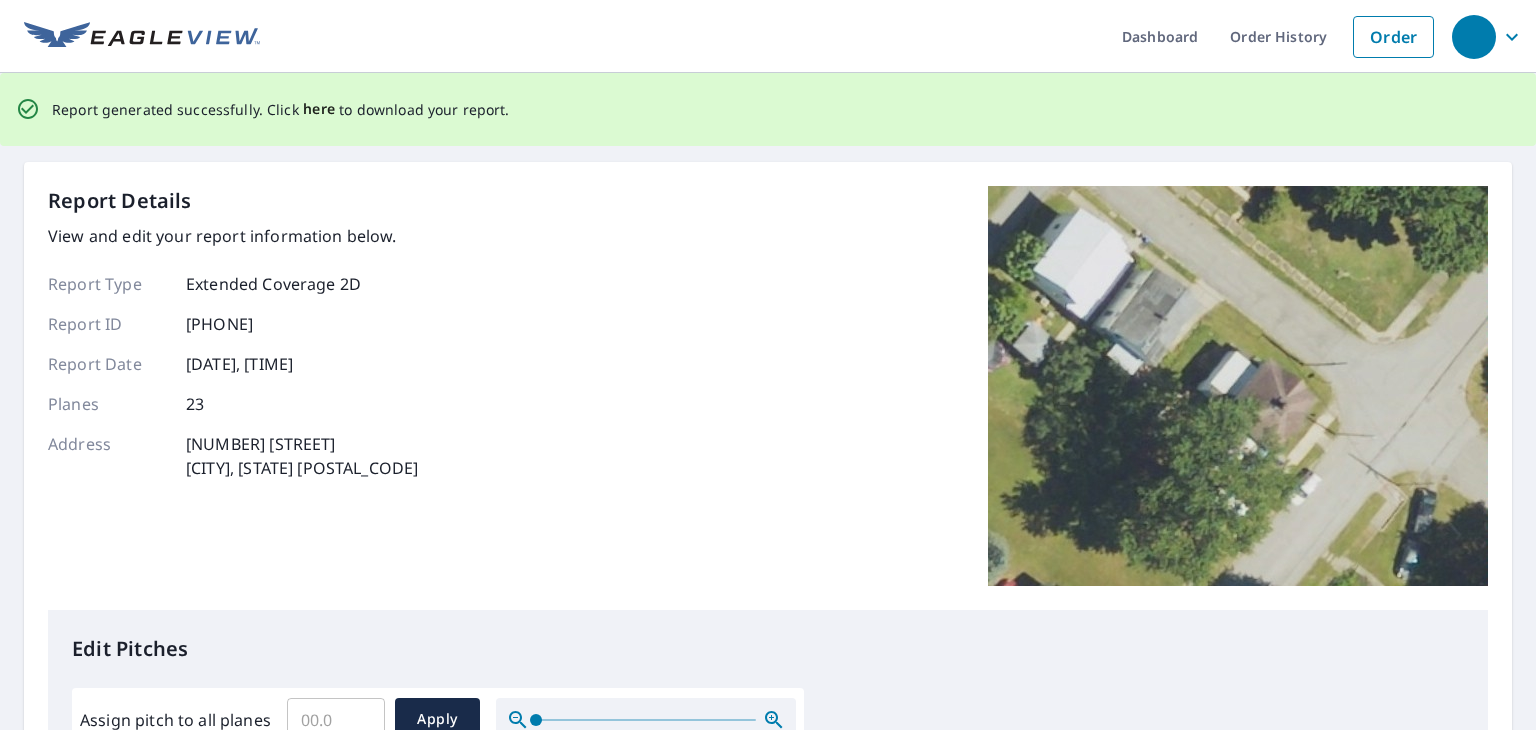 click on "here" at bounding box center (319, 109) 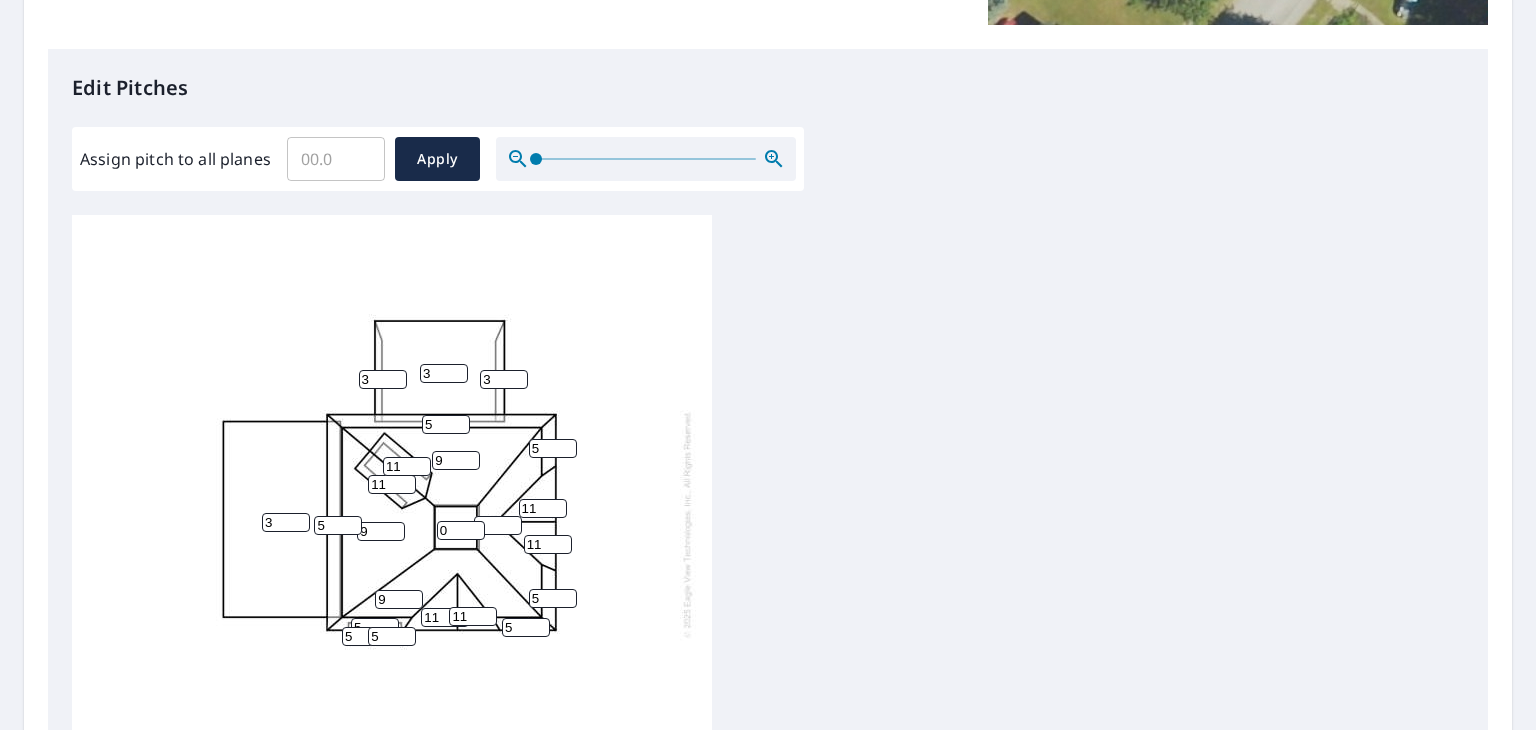 scroll, scrollTop: 700, scrollLeft: 0, axis: vertical 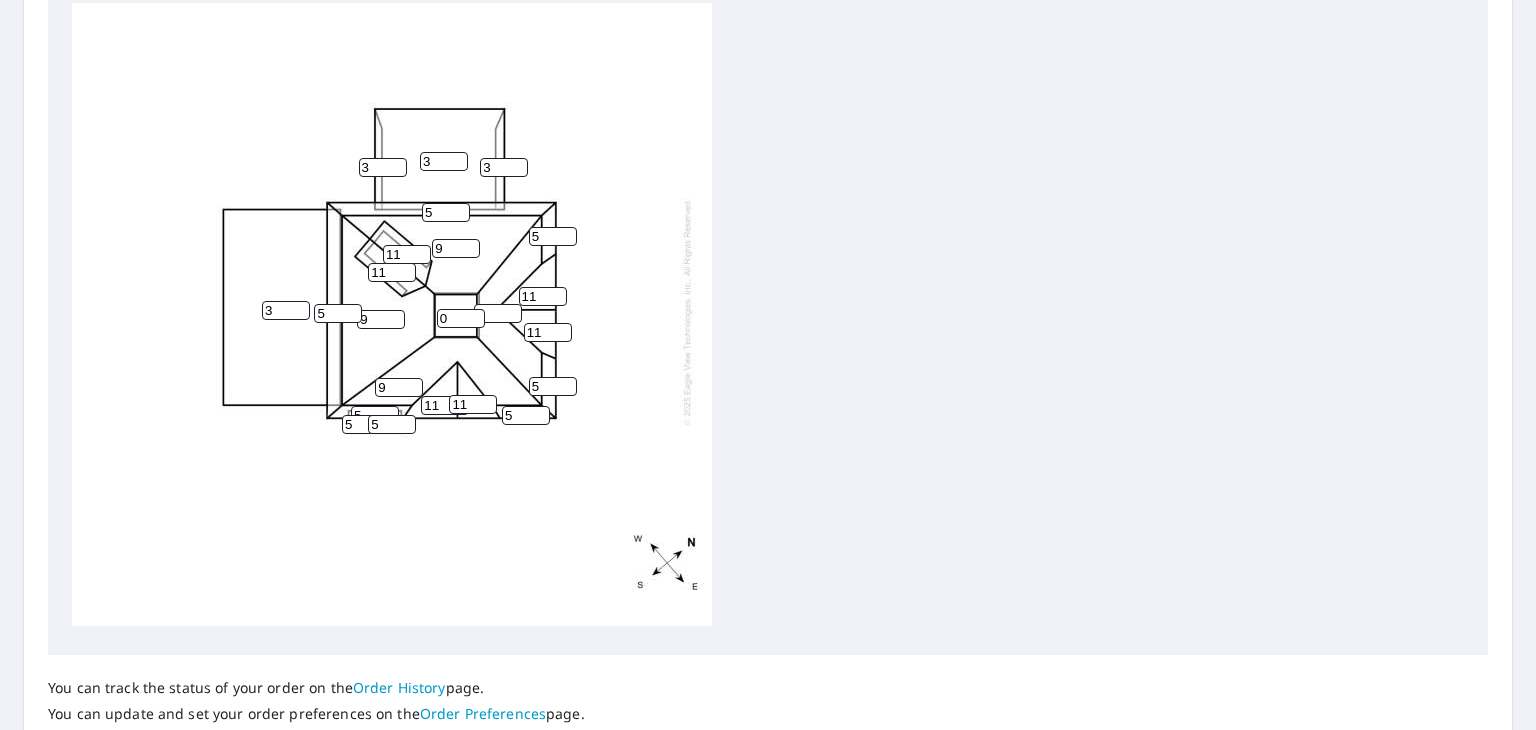 drag, startPoint x: 451, startPoint y: 302, endPoint x: 416, endPoint y: 302, distance: 35 